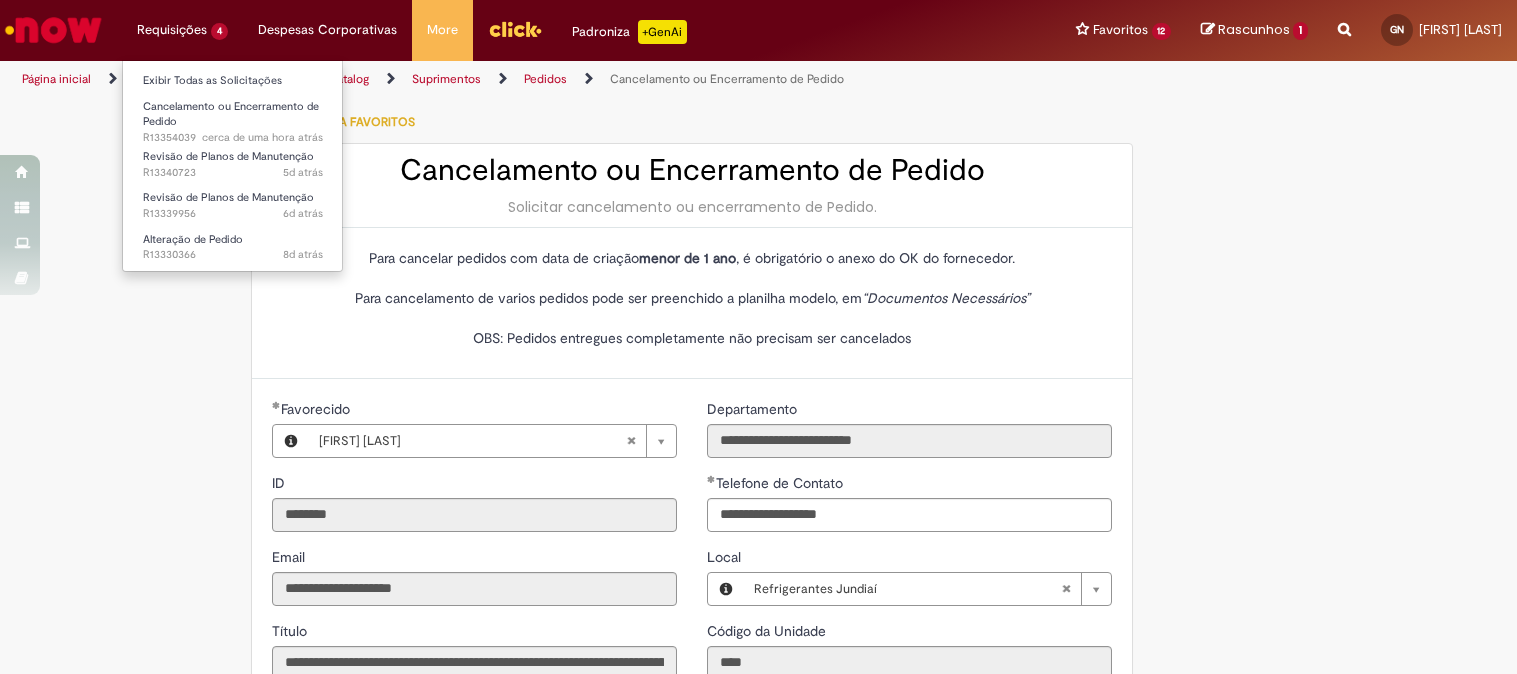 scroll, scrollTop: 0, scrollLeft: 0, axis: both 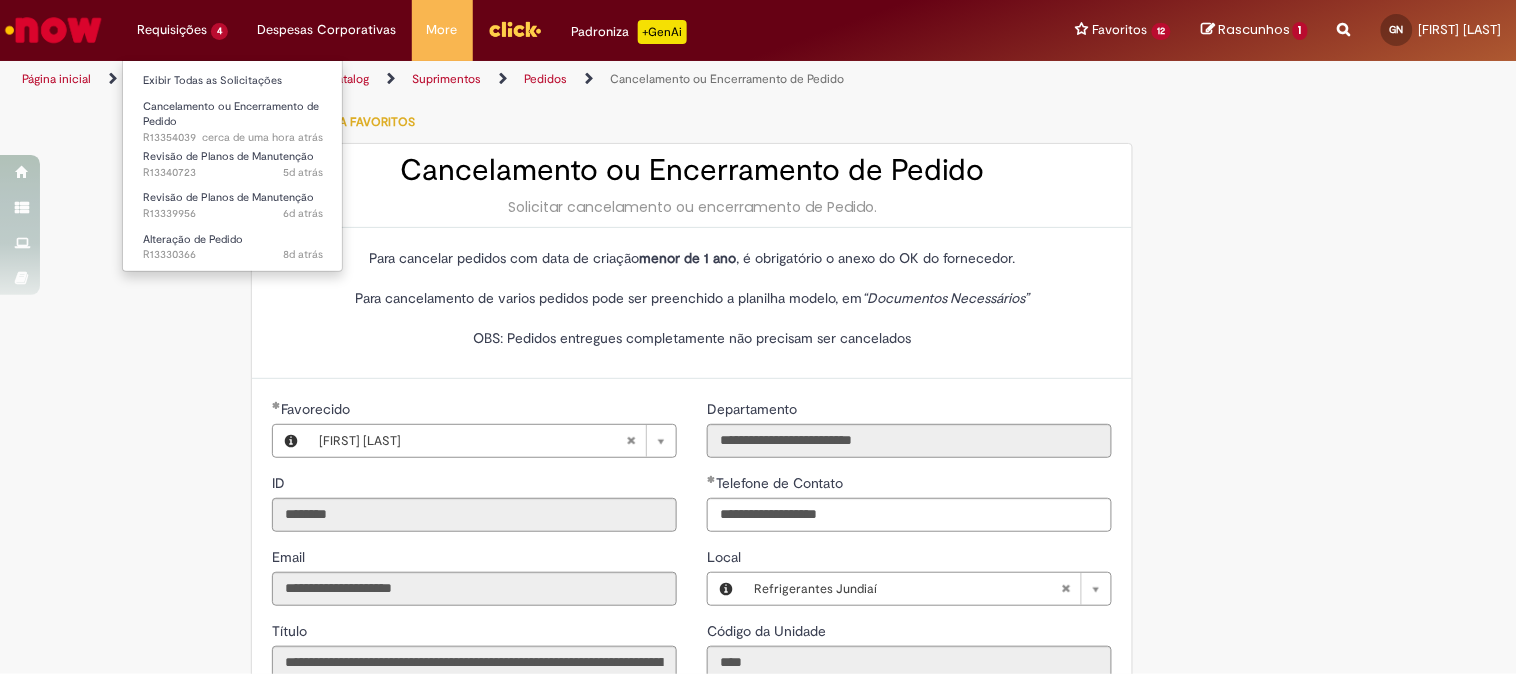 click on "Exibir Todas as Solicitações" at bounding box center (233, 79) 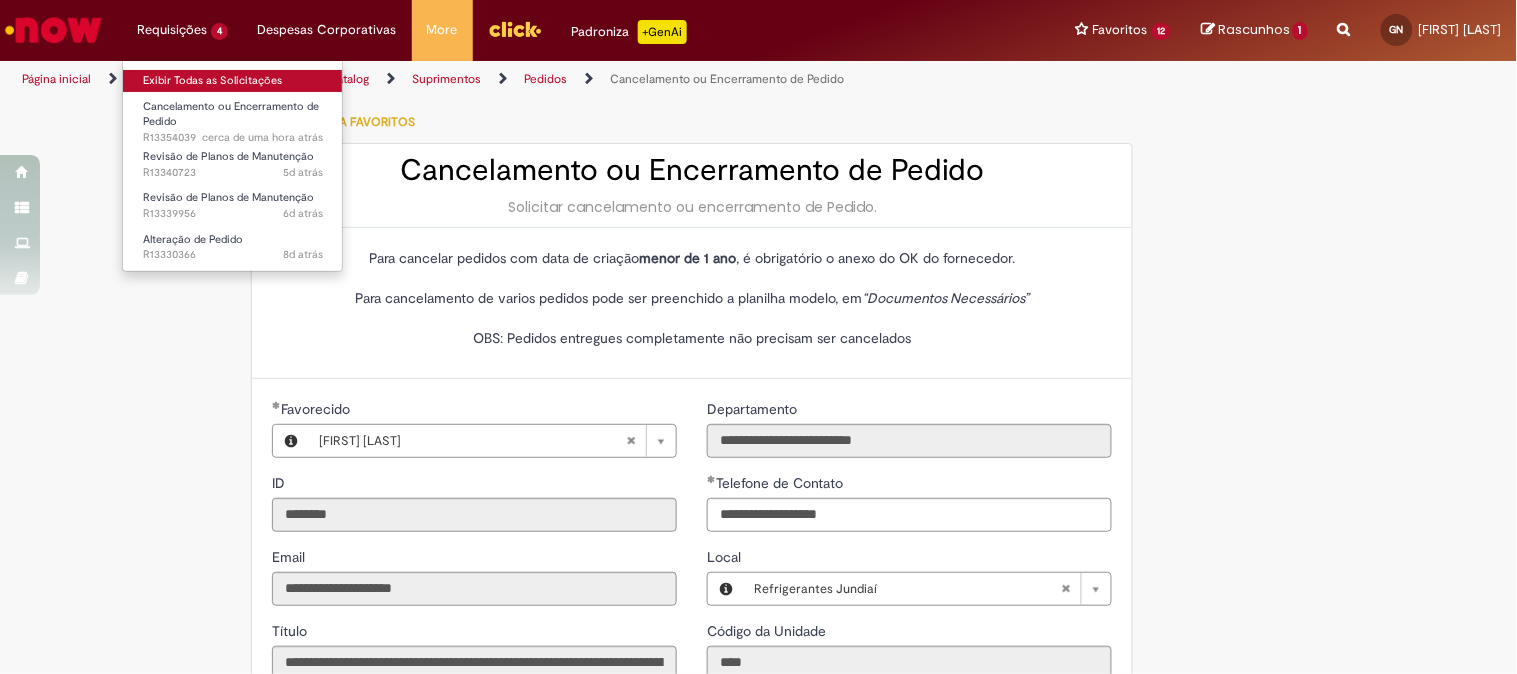 click on "Exibir Todas as Solicitações" at bounding box center (233, 81) 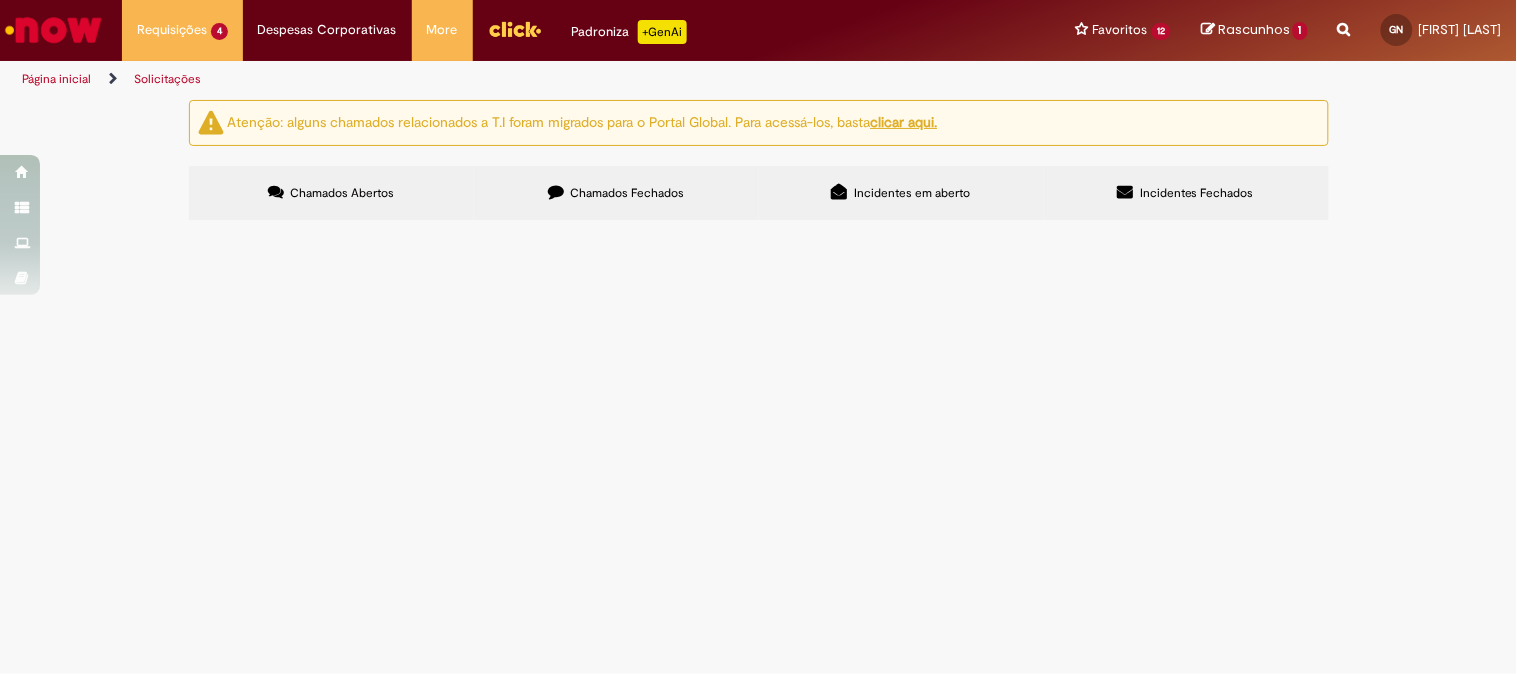 click on "Desaplicar Planos, pois o equipamento não utiliza acoplamentos/elemento elástico." at bounding box center [0, 0] 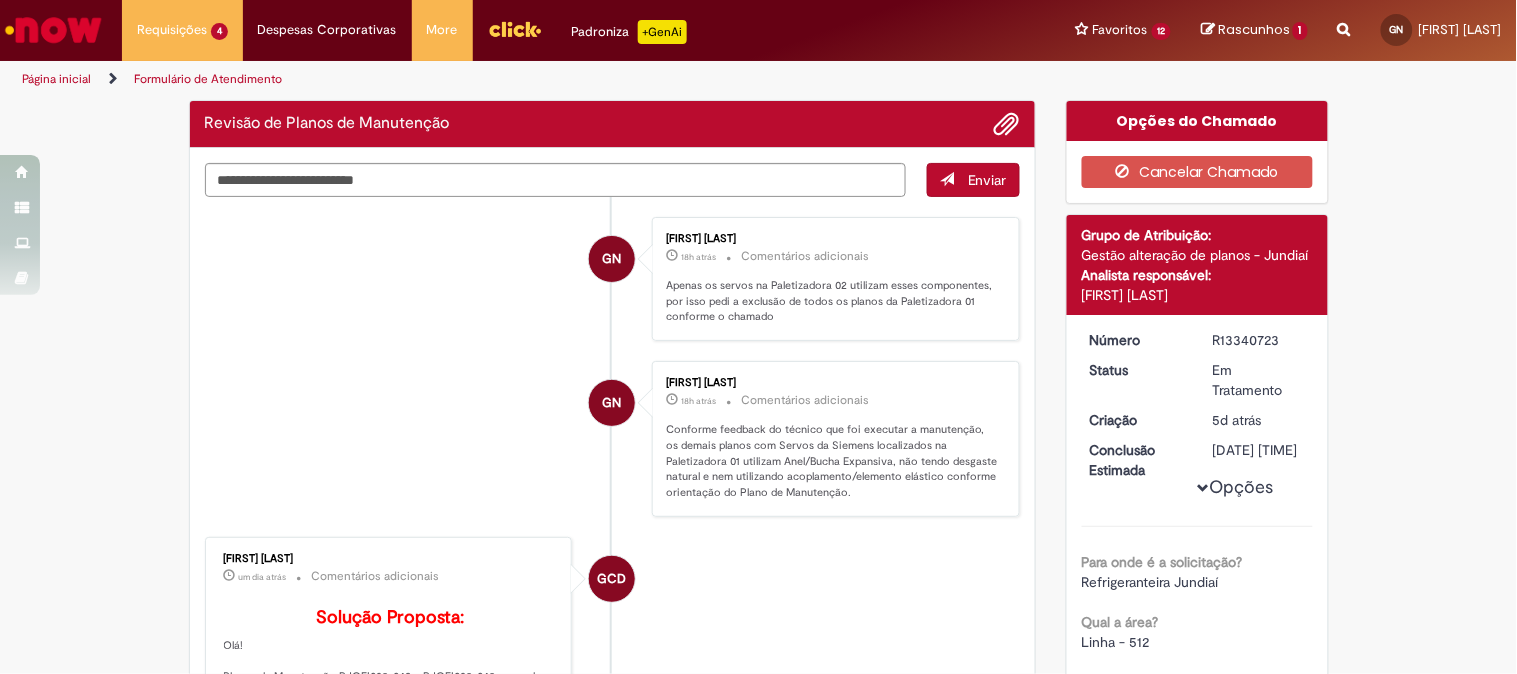 click on "5d atrás" at bounding box center [1237, 420] 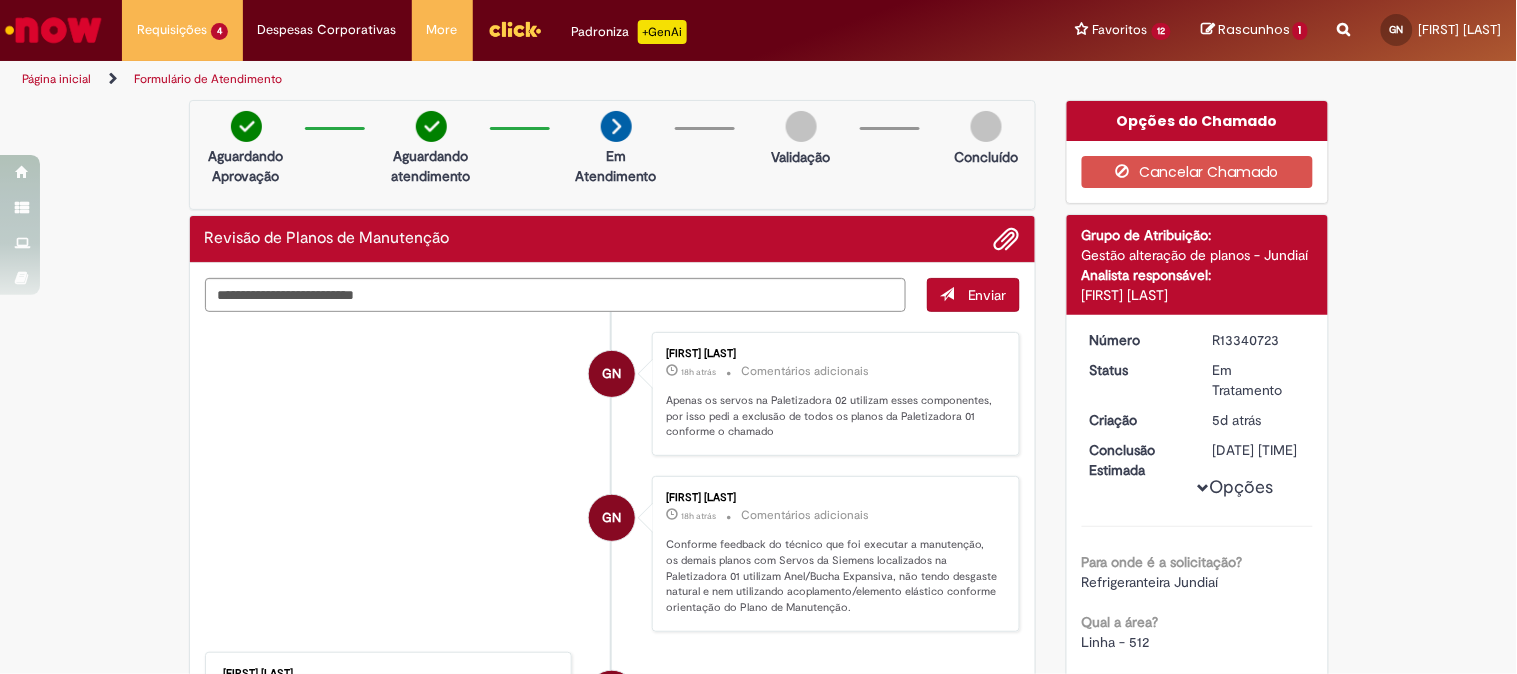 scroll, scrollTop: 555, scrollLeft: 0, axis: vertical 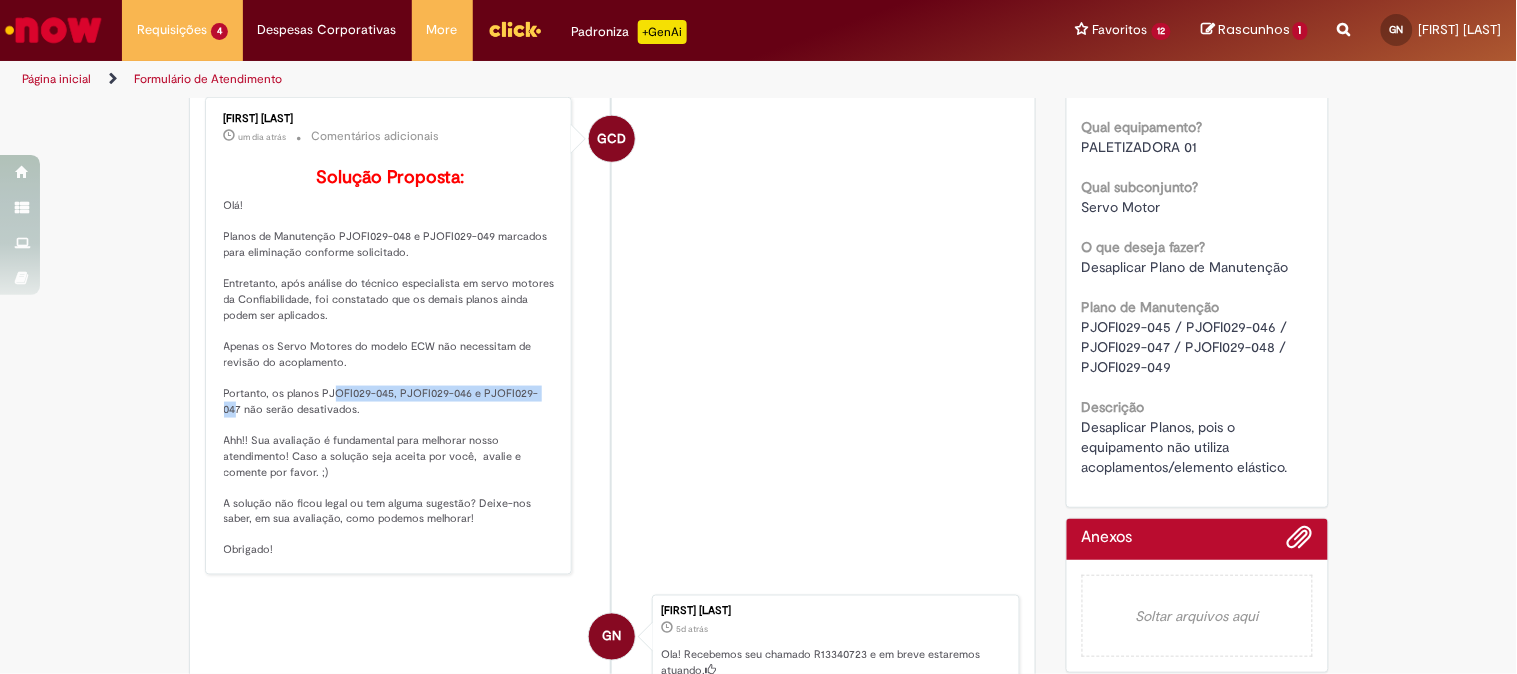 drag, startPoint x: 312, startPoint y: 416, endPoint x: 527, endPoint y: 426, distance: 215.23244 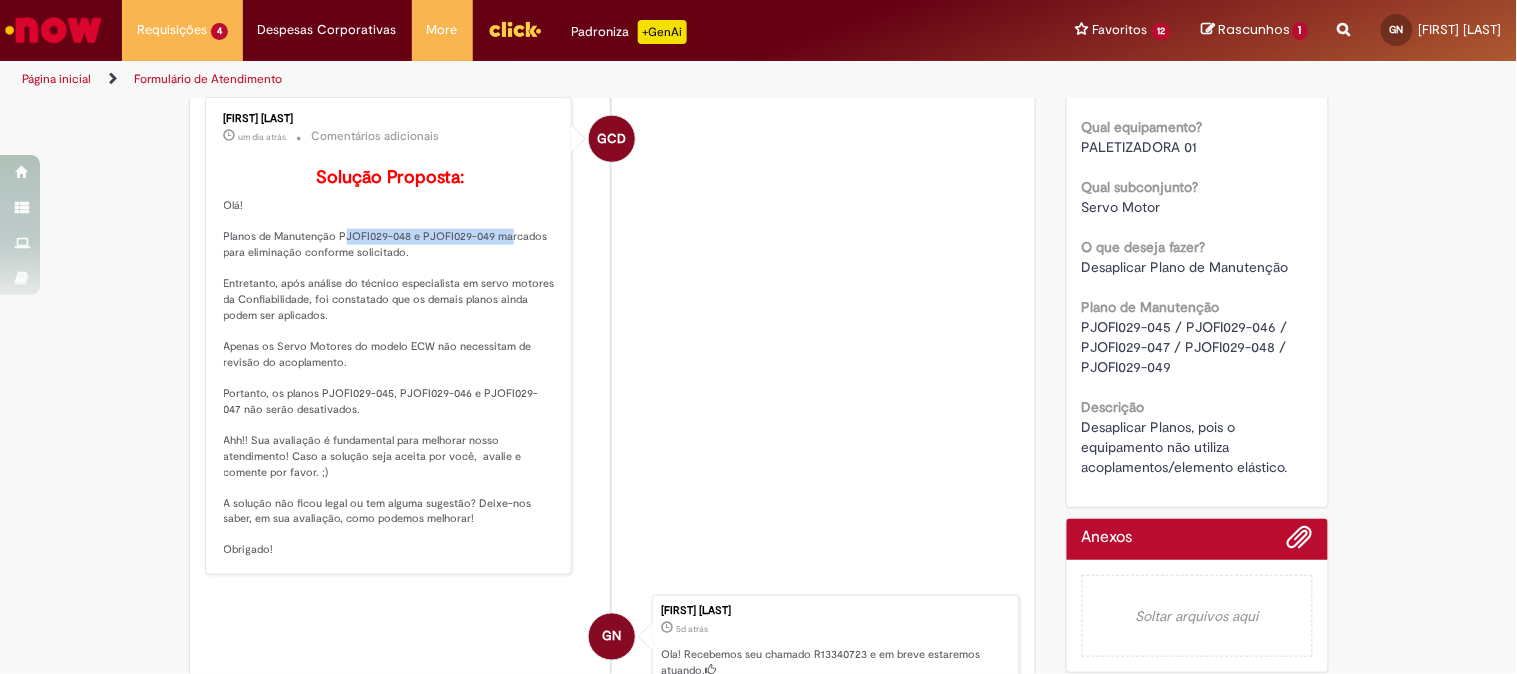 drag, startPoint x: 327, startPoint y: 266, endPoint x: 494, endPoint y: 270, distance: 167.0479 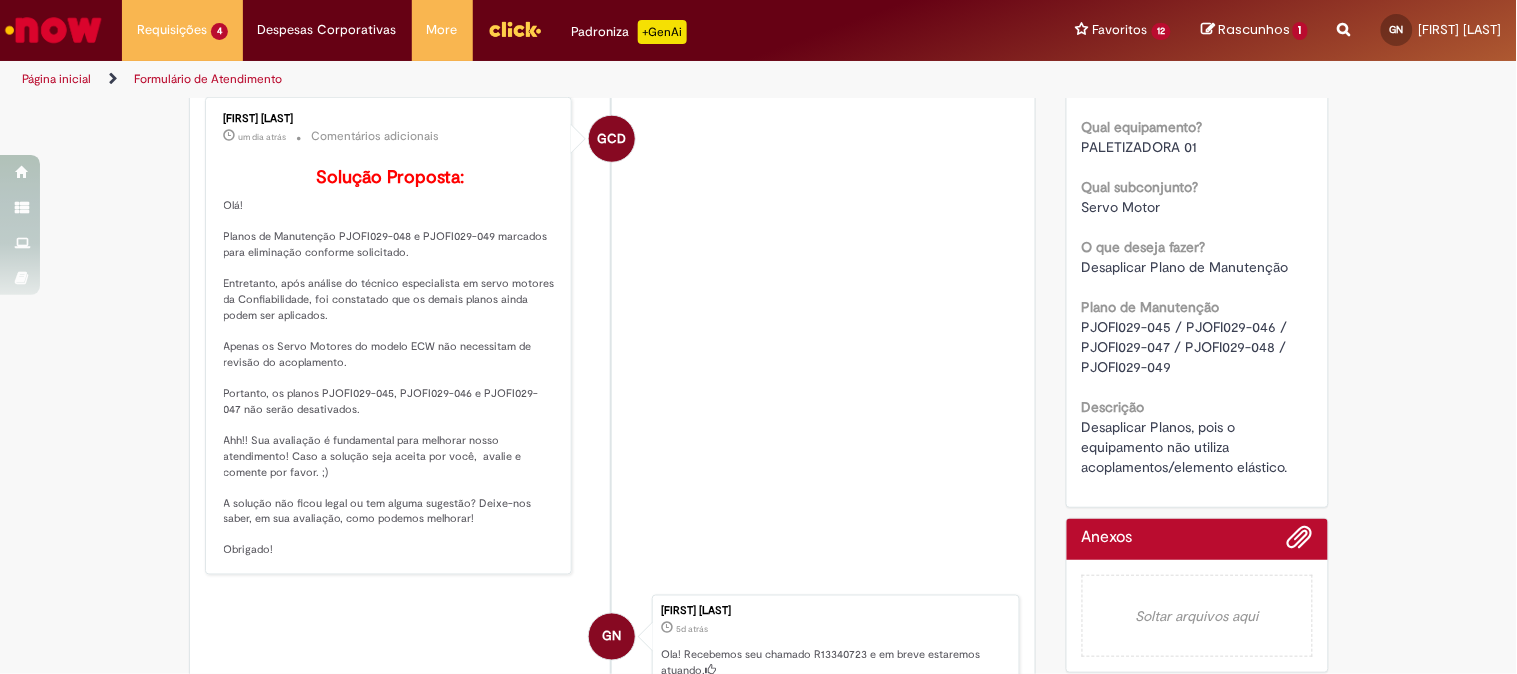 click on "Solução Proposta:
Olá!
Planos de Manutenção PJOFI029-048 e PJOFI029-049 marcados para eliminação conforme solicitado.
Entretanto, após análise do técnico especialista em servo motores da Confiabilidade, foi constatado que os demais planos ainda podem ser aplicados.
Apenas os Servo Motores do modelo ECW não necessitam de revisão do acoplamento.
Portanto, os planos PJOFI029-045, PJOFI029-046 e PJOFI029-047 não serão desativados.
Ahh!! Sua avaliação é fundamental para melhorar nosso atendimento! Caso a solução seja aceita por você,  avalie e comente por favor. ;)
A solução não ficou legal ou tem alguma sugestão? Deixe-nos saber, em sua avaliação, como podemos melhorar!
Obrigado!" at bounding box center [390, 363] 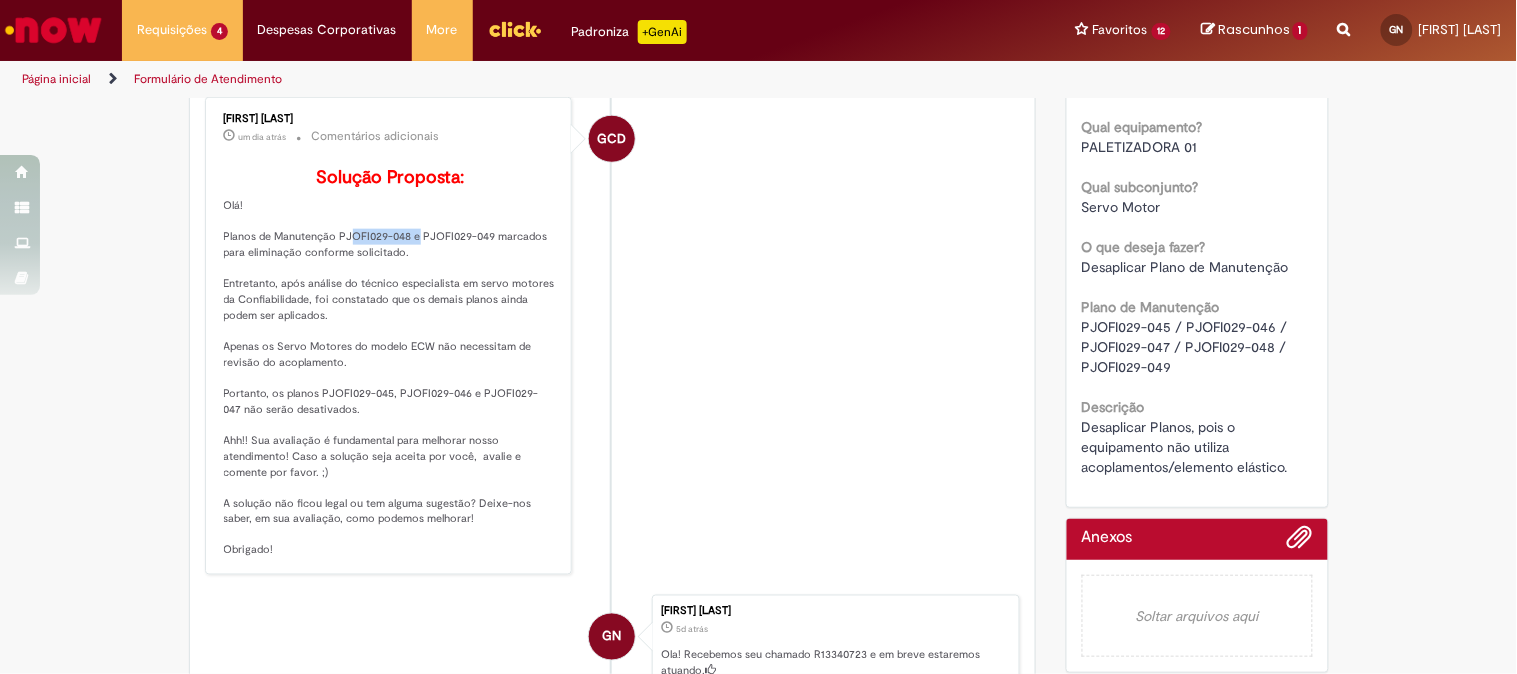 drag, startPoint x: 331, startPoint y: 263, endPoint x: 402, endPoint y: 268, distance: 71.17584 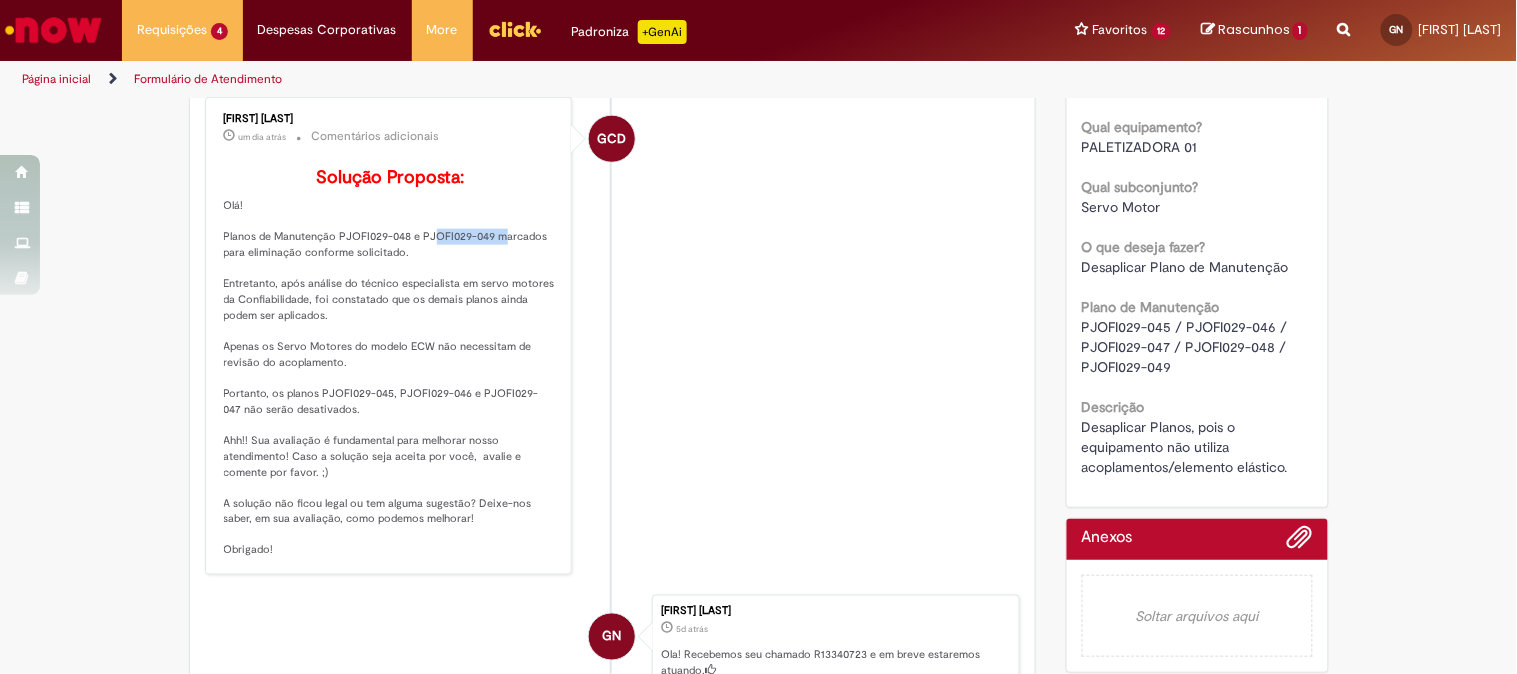 drag, startPoint x: 416, startPoint y: 265, endPoint x: 487, endPoint y: 265, distance: 71 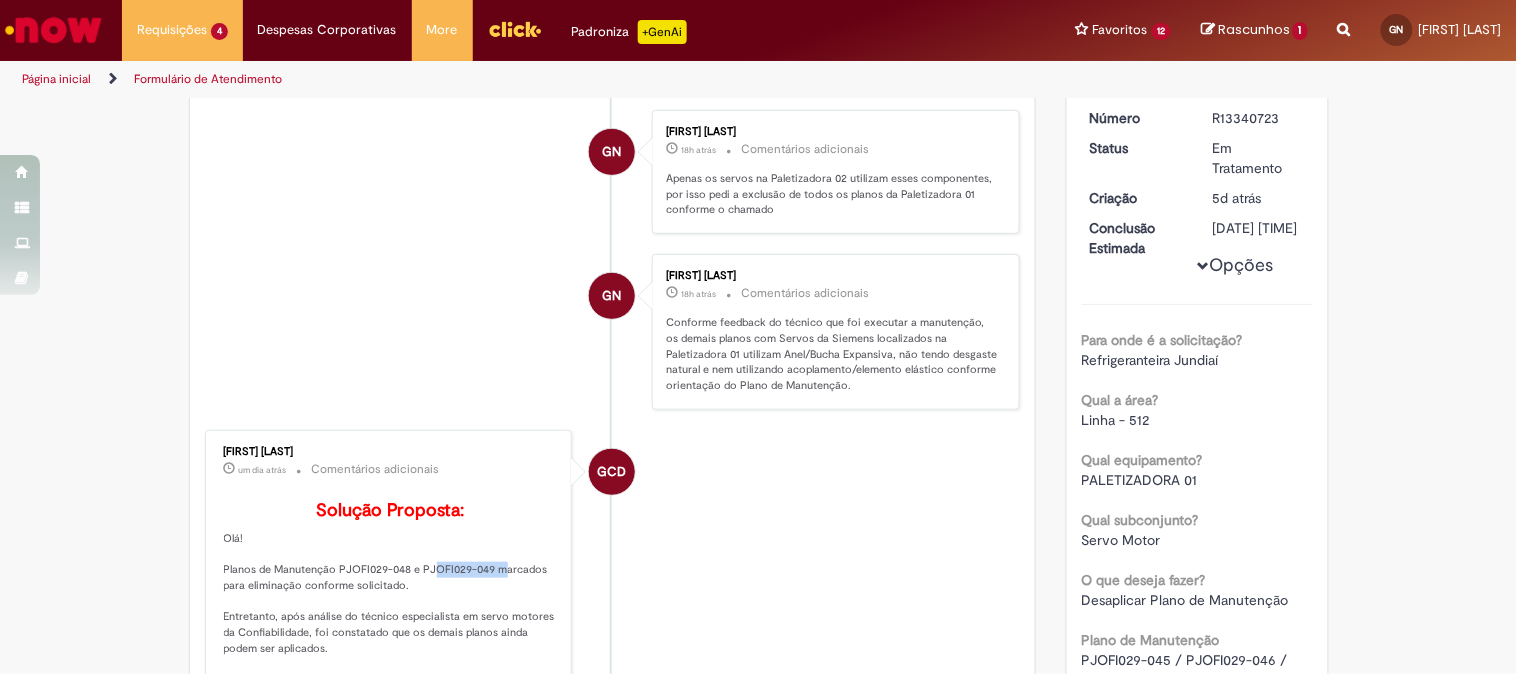 scroll, scrollTop: 0, scrollLeft: 0, axis: both 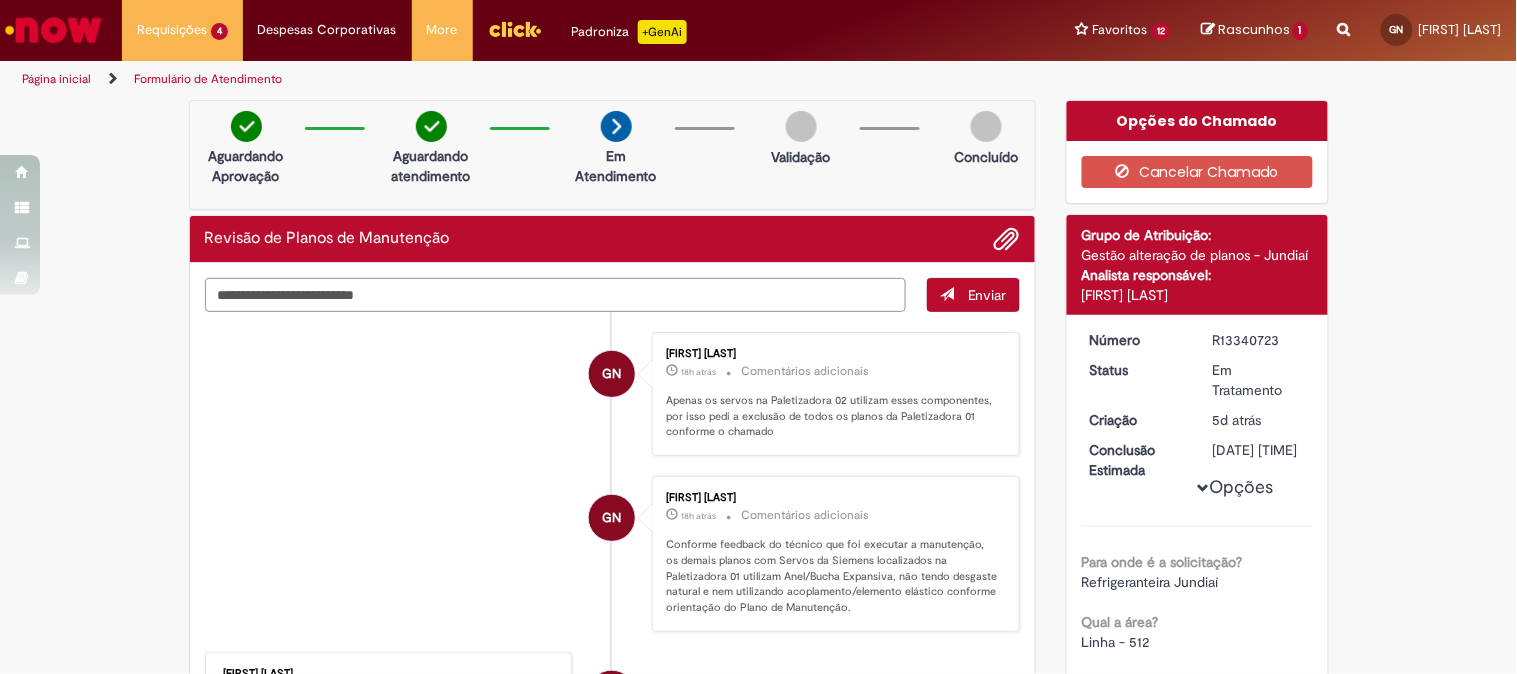 click at bounding box center (556, 295) 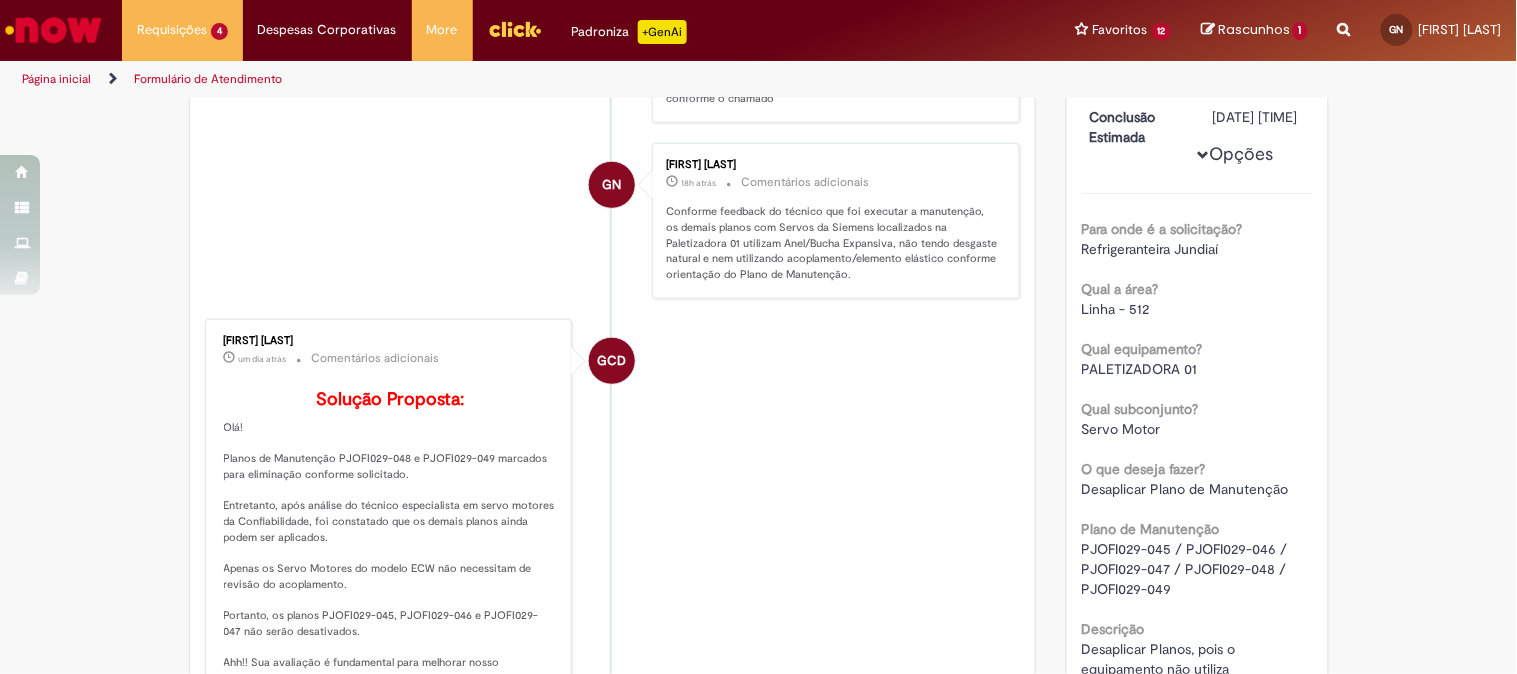scroll, scrollTop: 555, scrollLeft: 0, axis: vertical 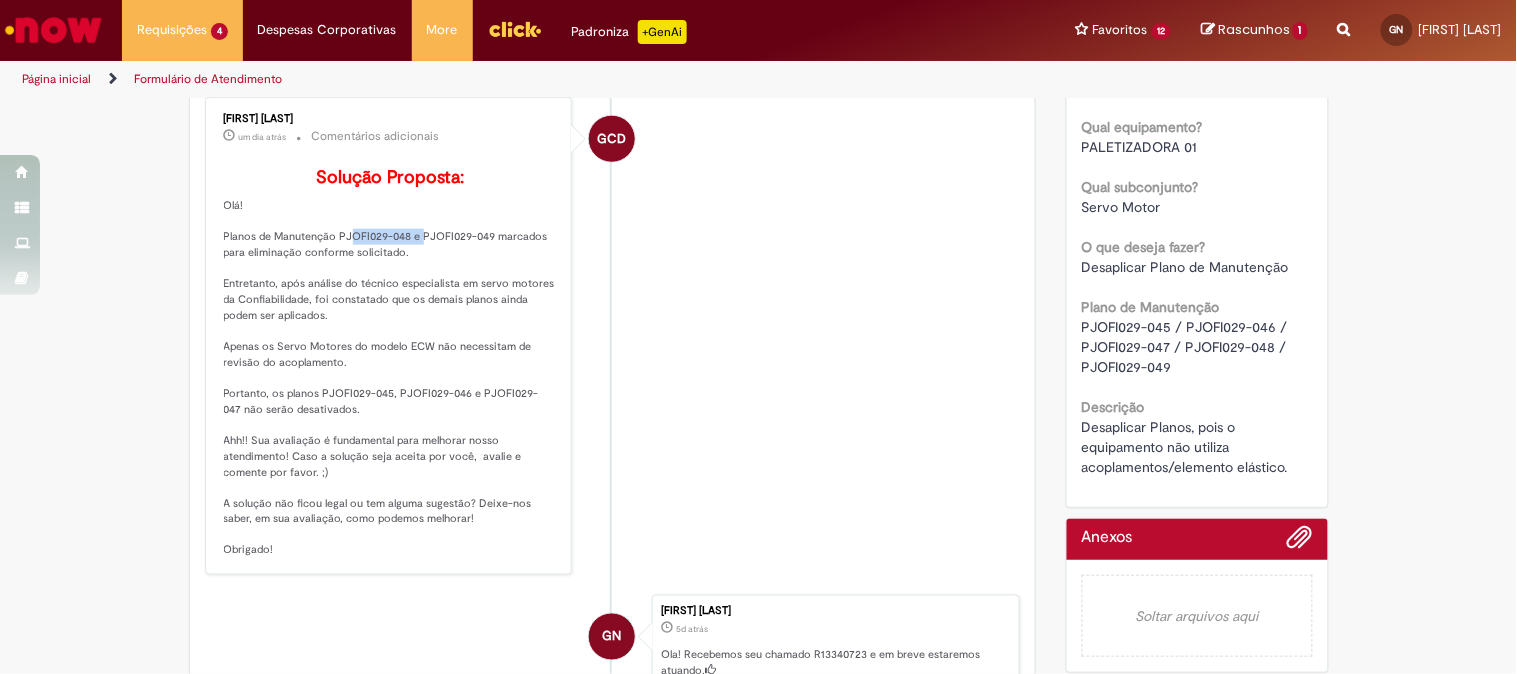 drag, startPoint x: 328, startPoint y: 265, endPoint x: 406, endPoint y: 271, distance: 78.23043 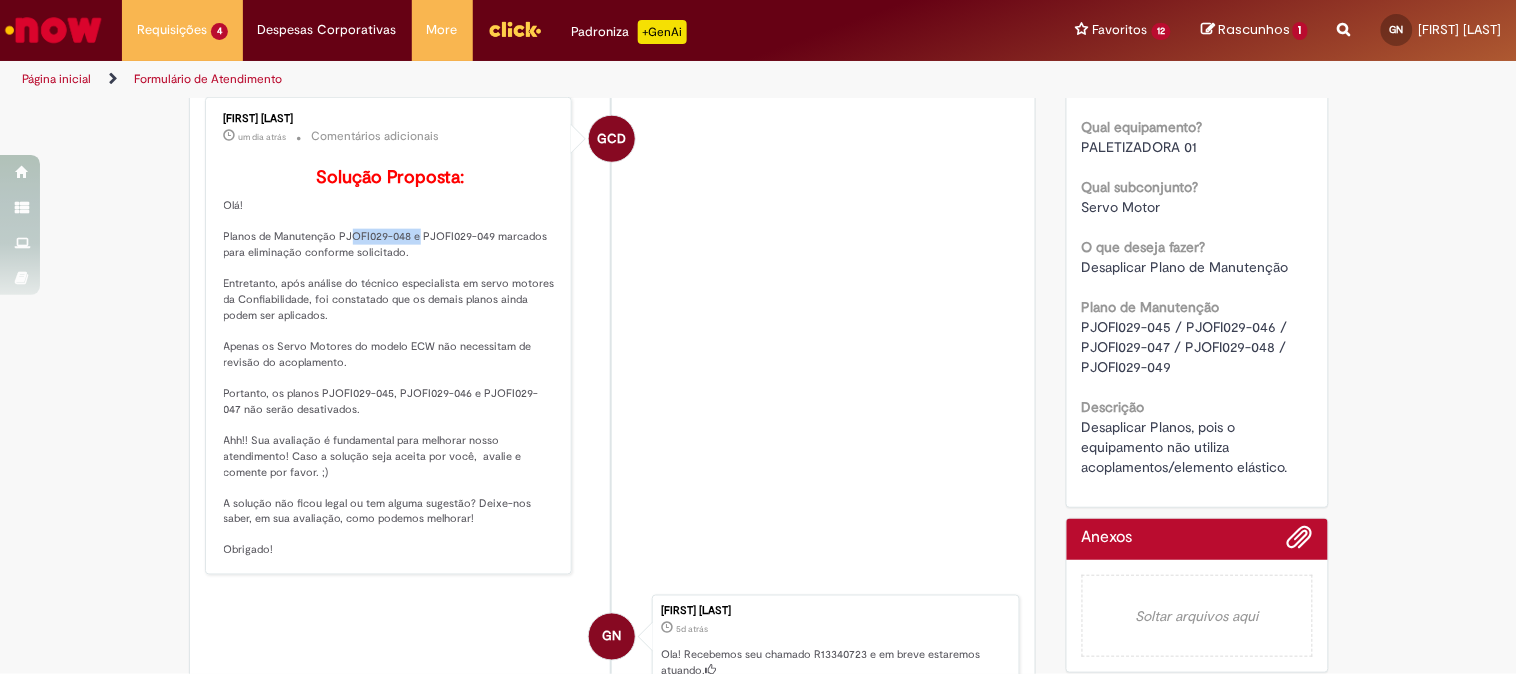 copy on "PJOFI029-048" 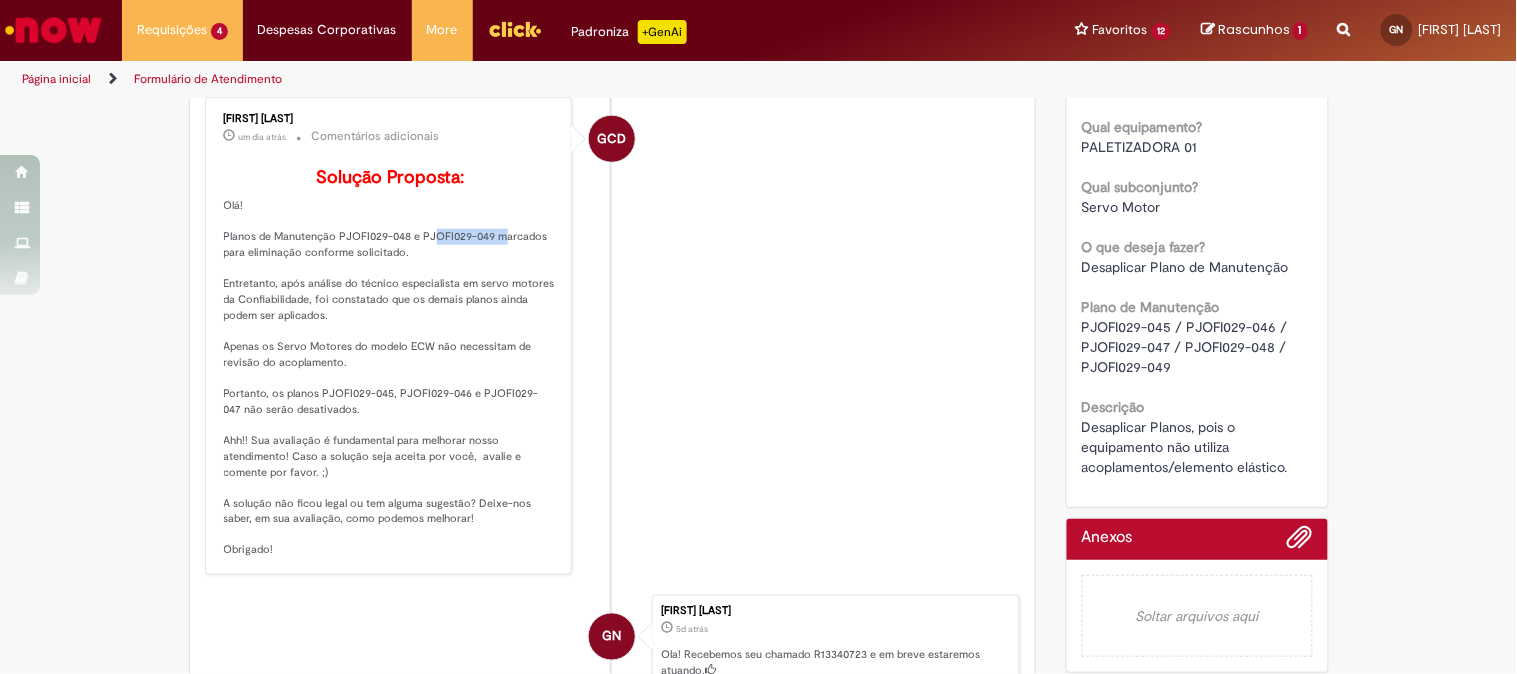 drag, startPoint x: 416, startPoint y: 264, endPoint x: 487, endPoint y: 268, distance: 71.11259 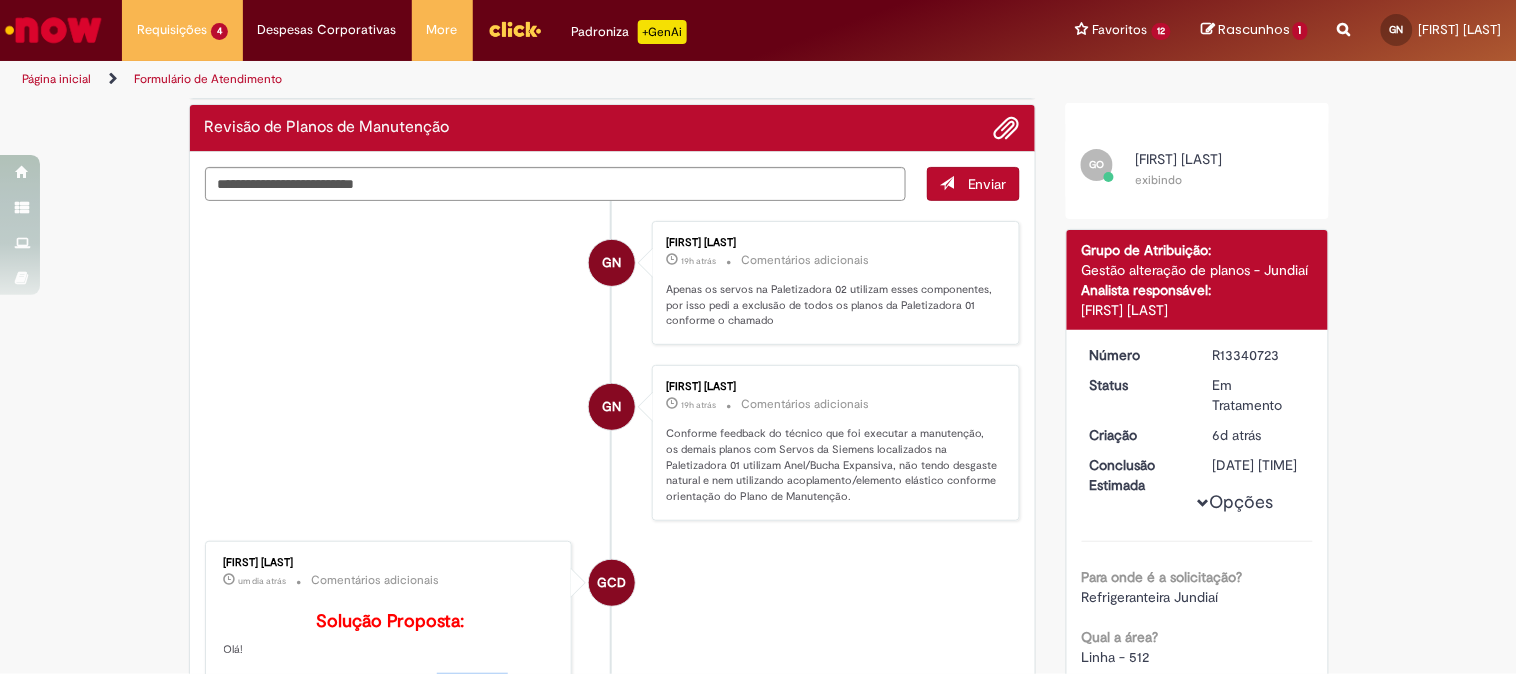 scroll, scrollTop: 0, scrollLeft: 0, axis: both 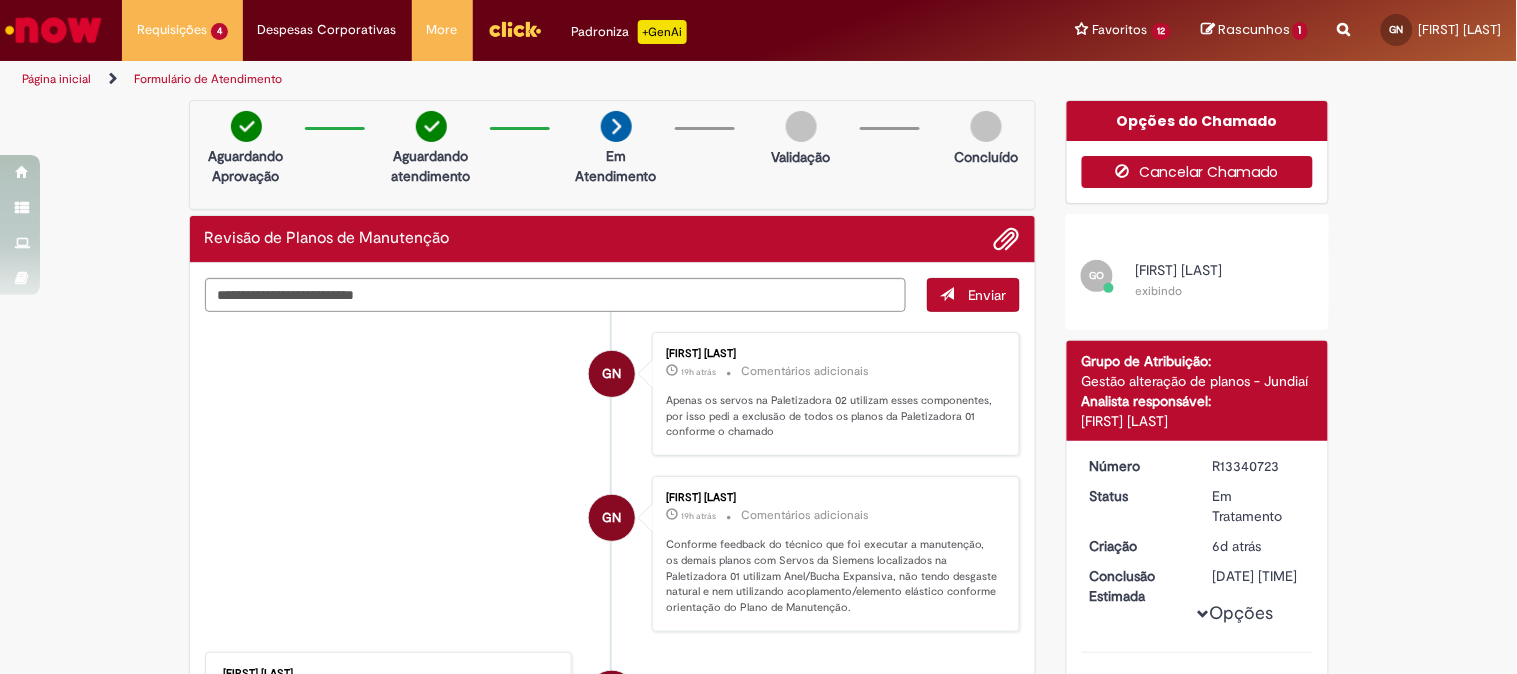 click on "Cancelar Chamado" at bounding box center [1197, 172] 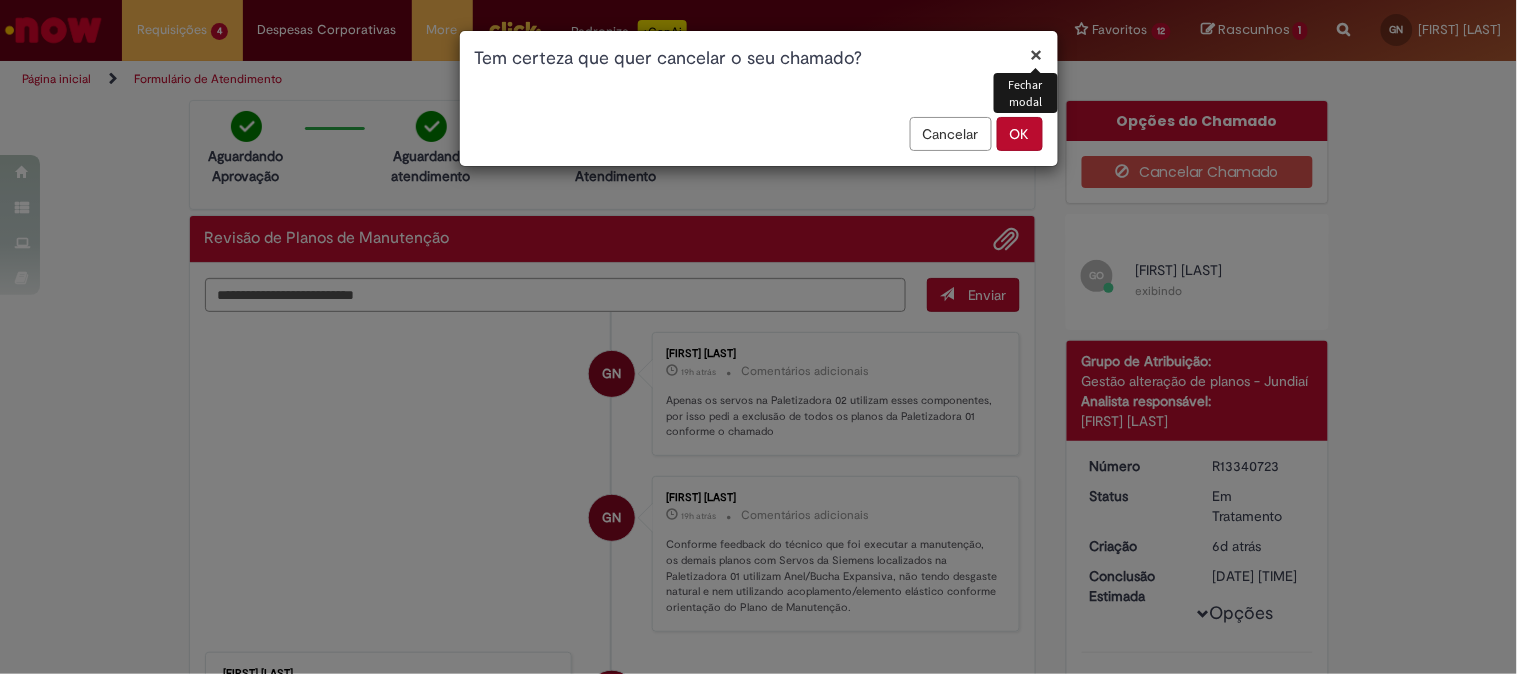 click on "OK" at bounding box center [1020, 134] 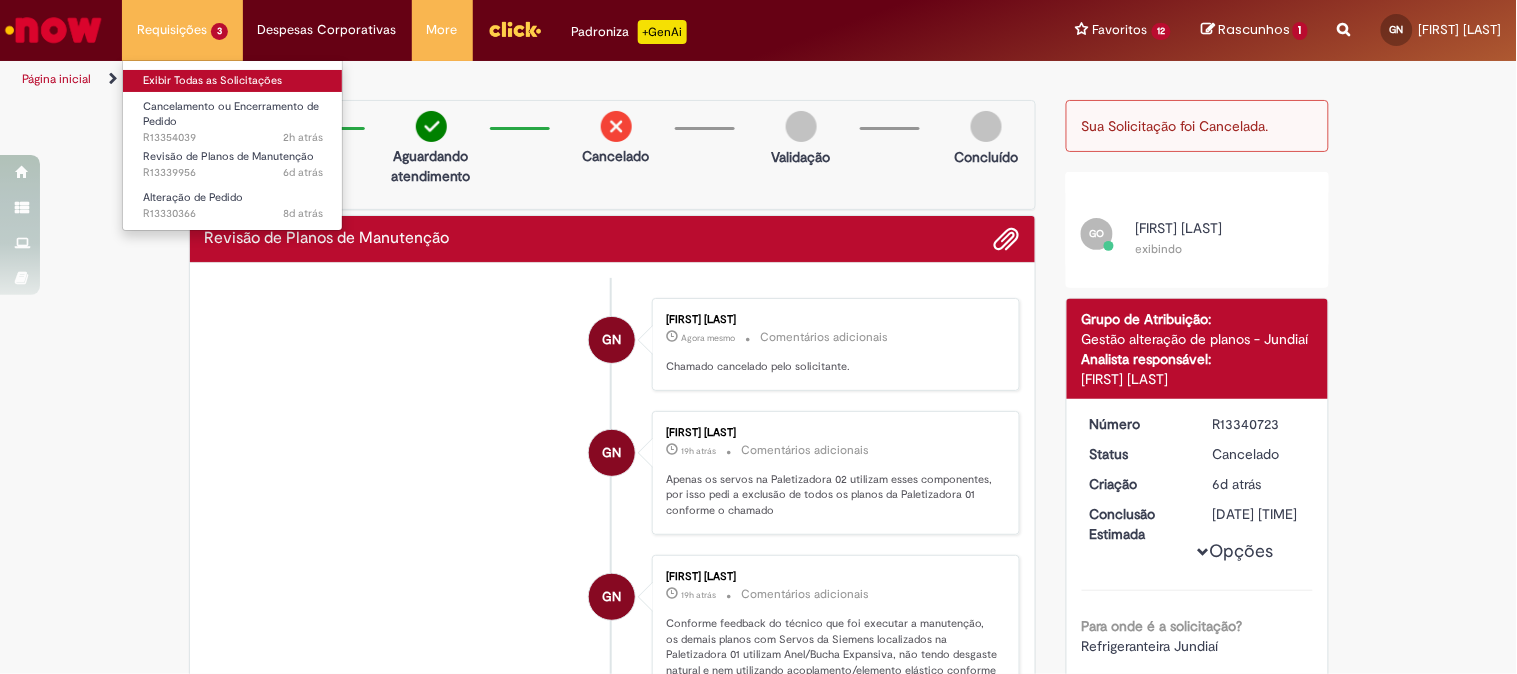 click on "Exibir Todas as Solicitações" at bounding box center [233, 81] 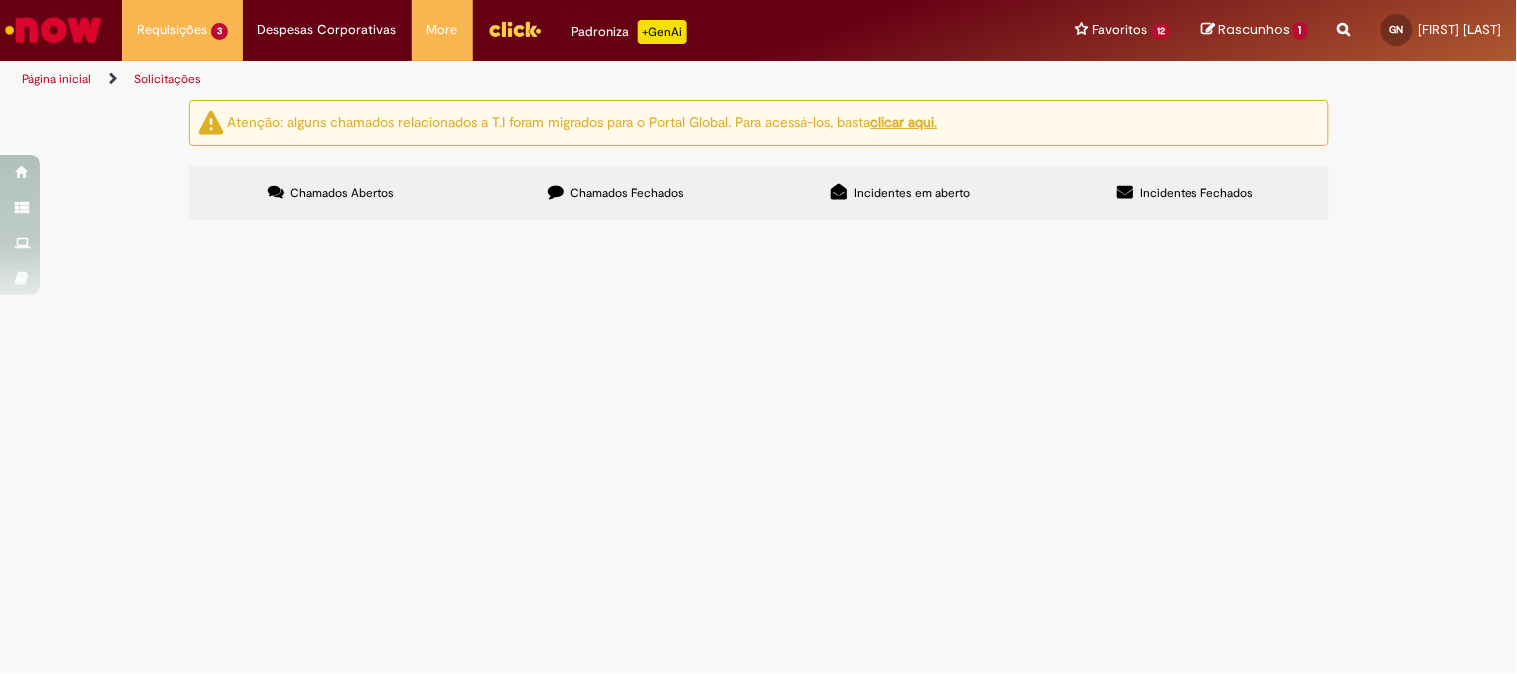 click on "Chamados Fechados" at bounding box center [616, 193] 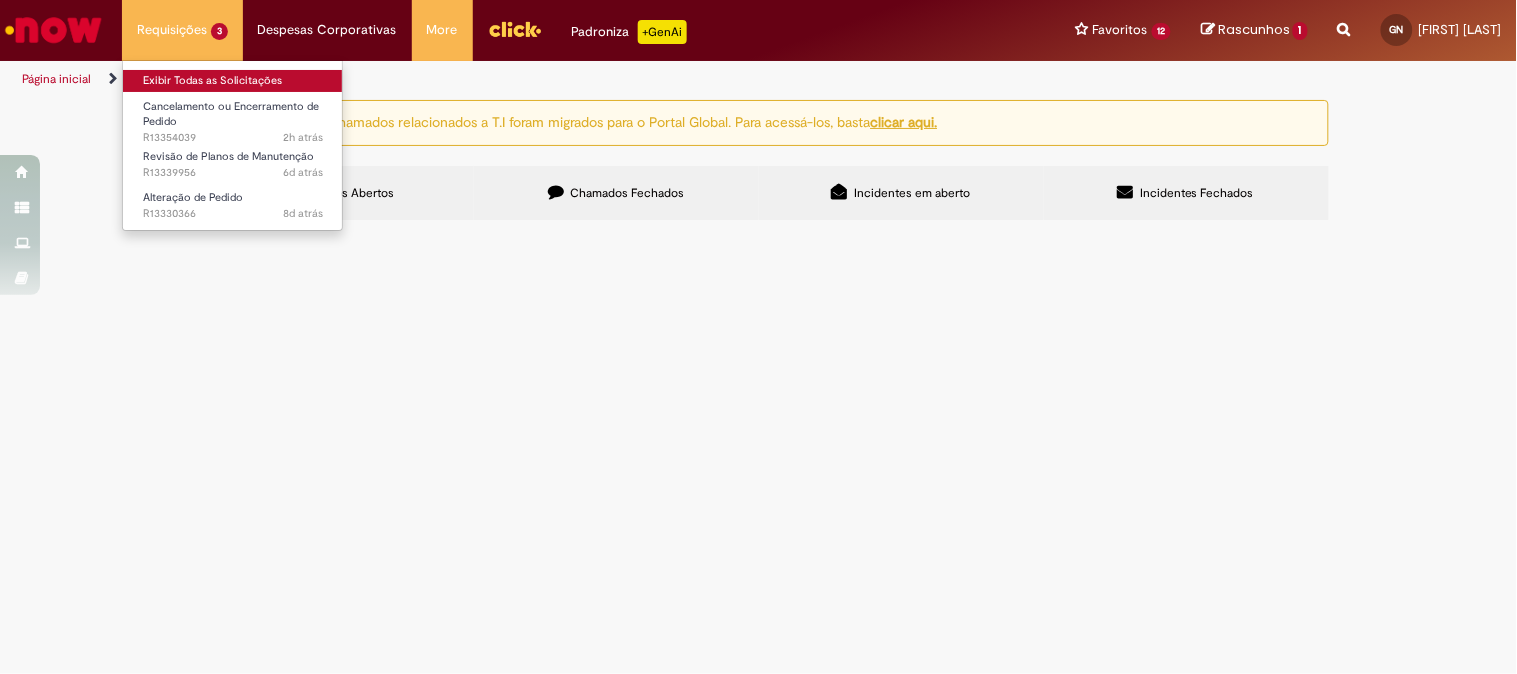 click on "Exibir Todas as Solicitações" at bounding box center [233, 81] 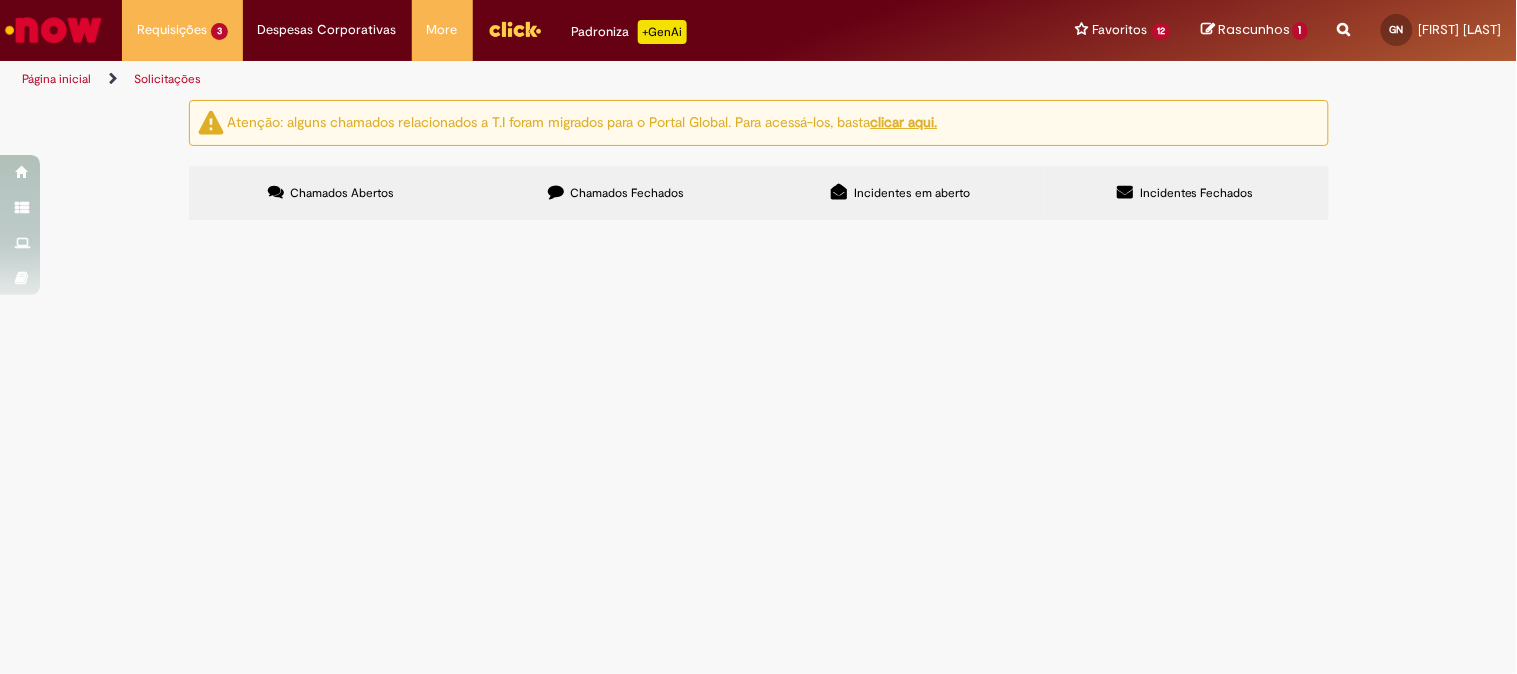 click on "Desaplicar Planos, pois o equipamento não utiliza acoplamentos/elemento elástico." at bounding box center (0, 0) 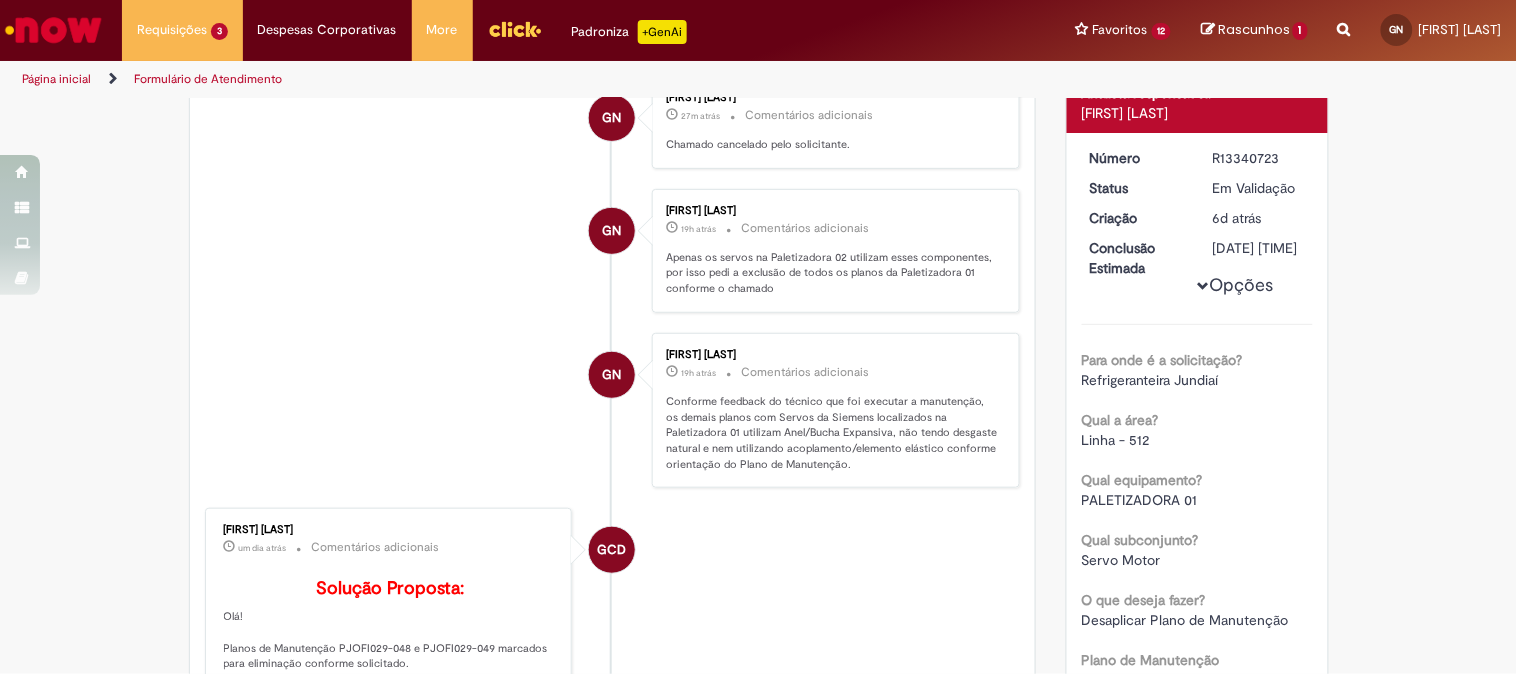 scroll, scrollTop: 0, scrollLeft: 0, axis: both 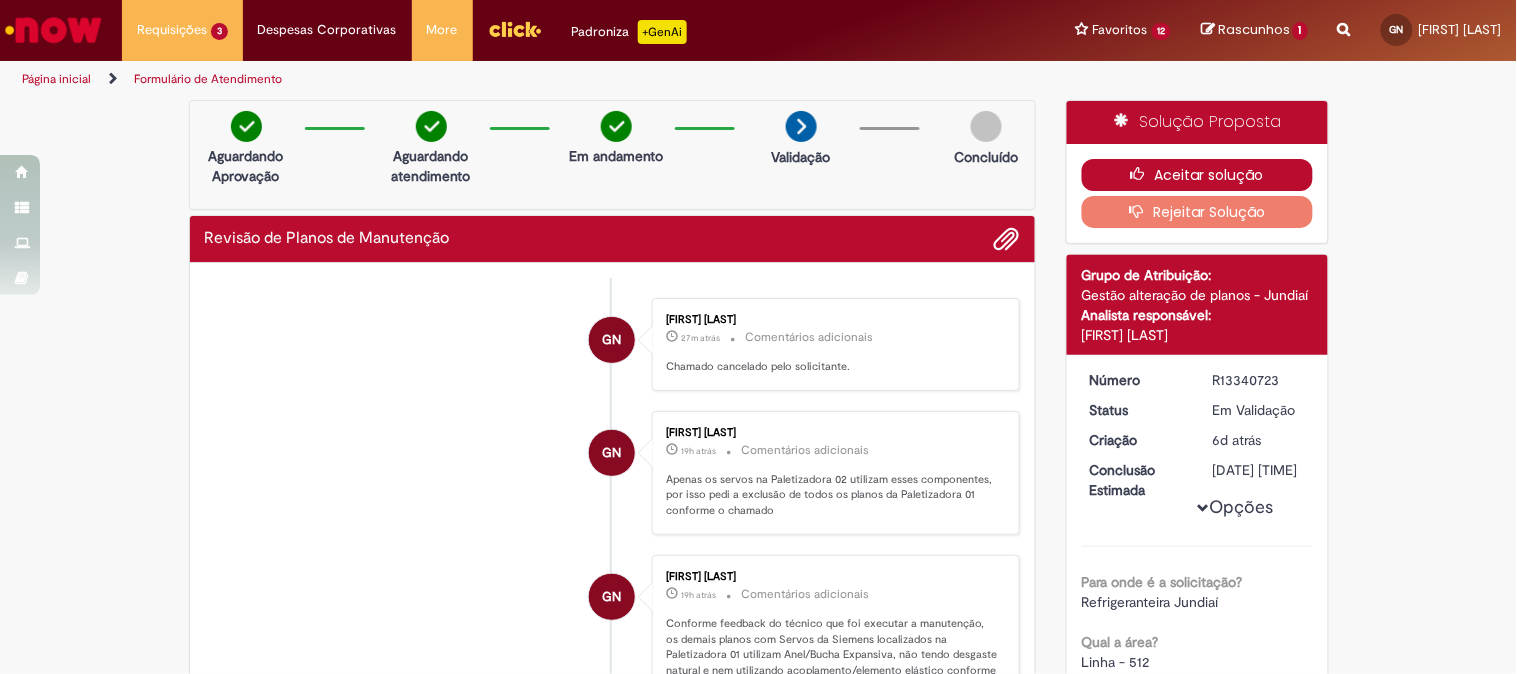 click on "Aceitar solução" at bounding box center (1197, 175) 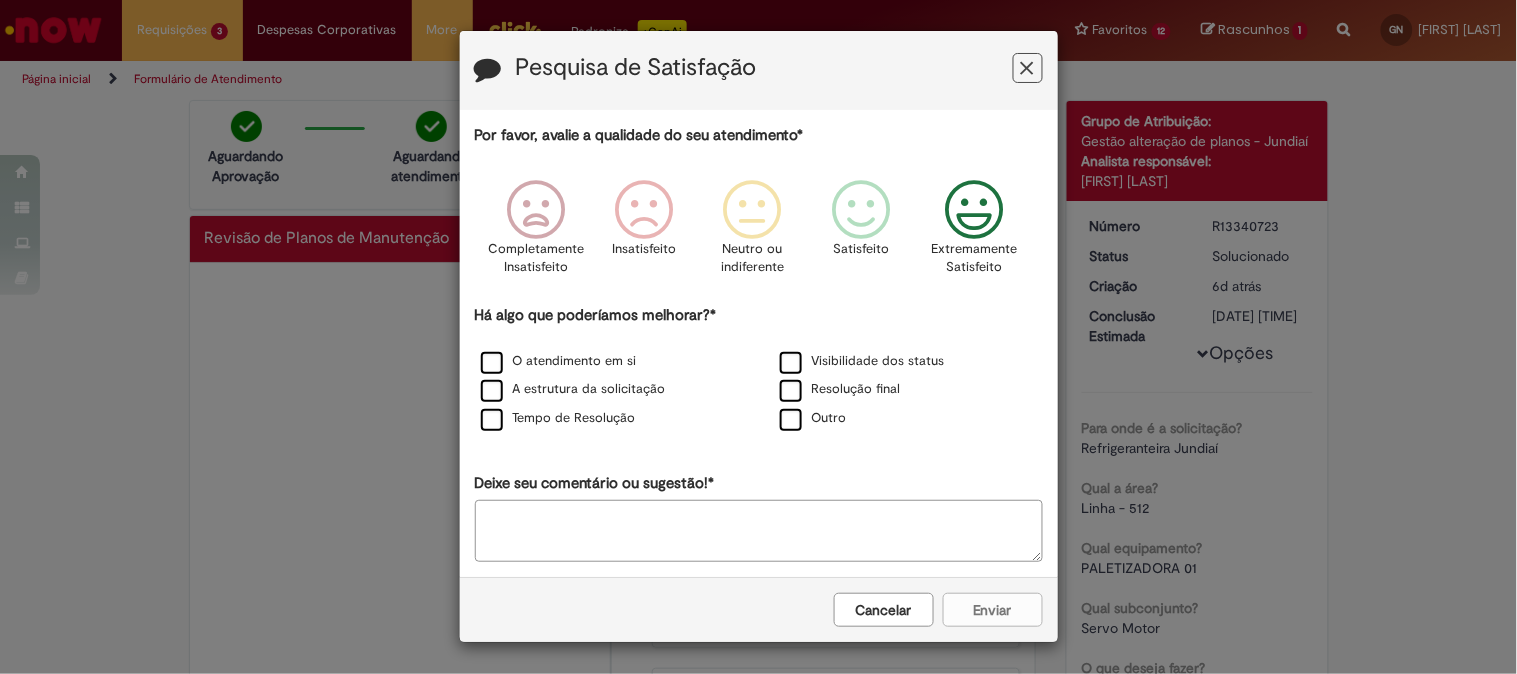 click on "Extremamente Satisfeito" at bounding box center (975, 258) 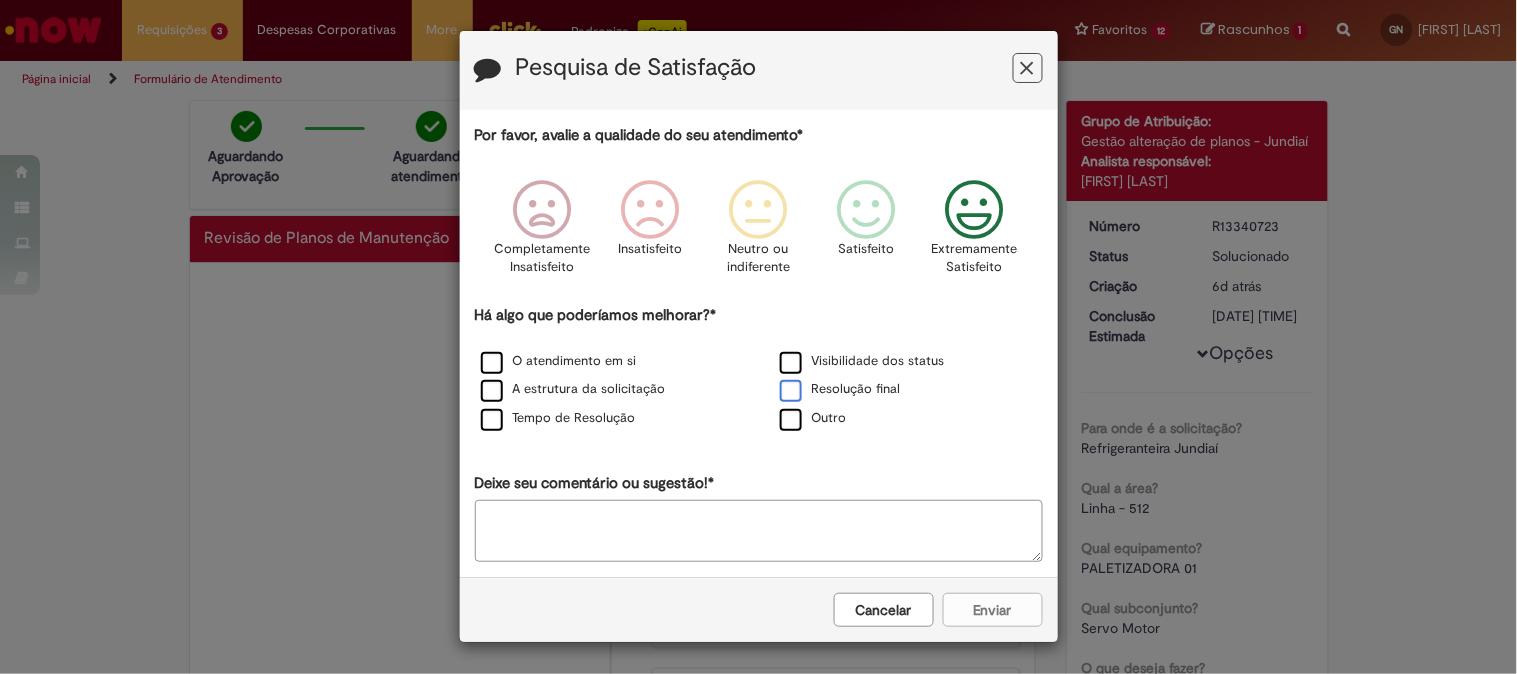 click on "Resolução final" at bounding box center (908, 390) 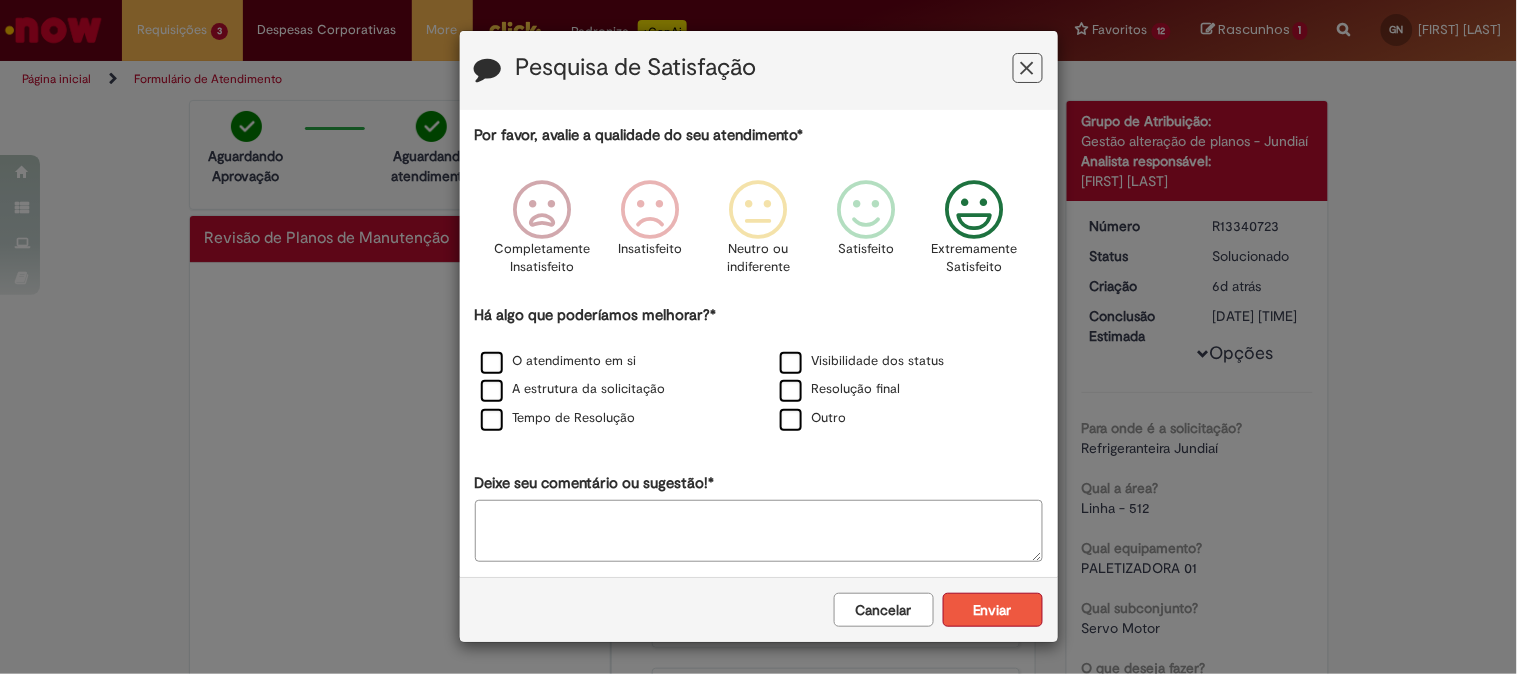 click on "Enviar" at bounding box center [993, 610] 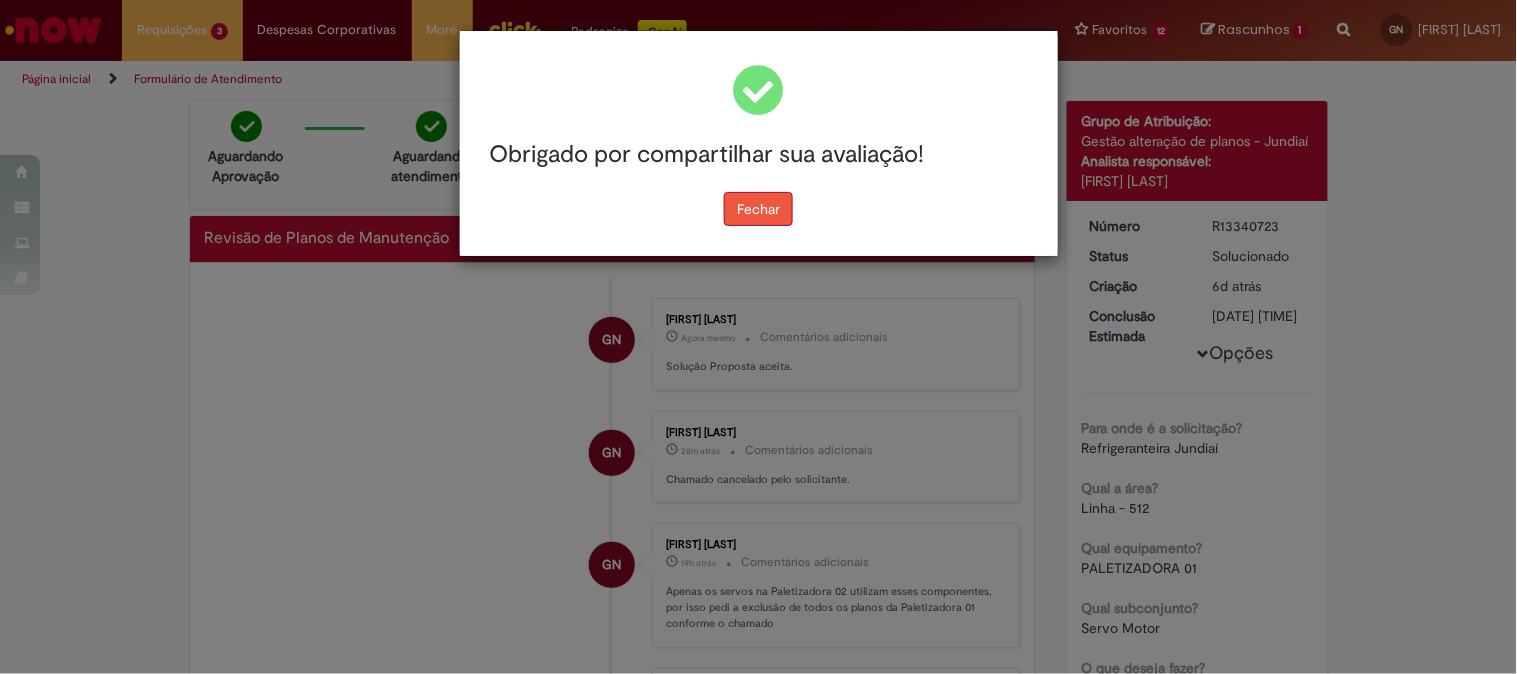 click on "Fechar" at bounding box center (758, 209) 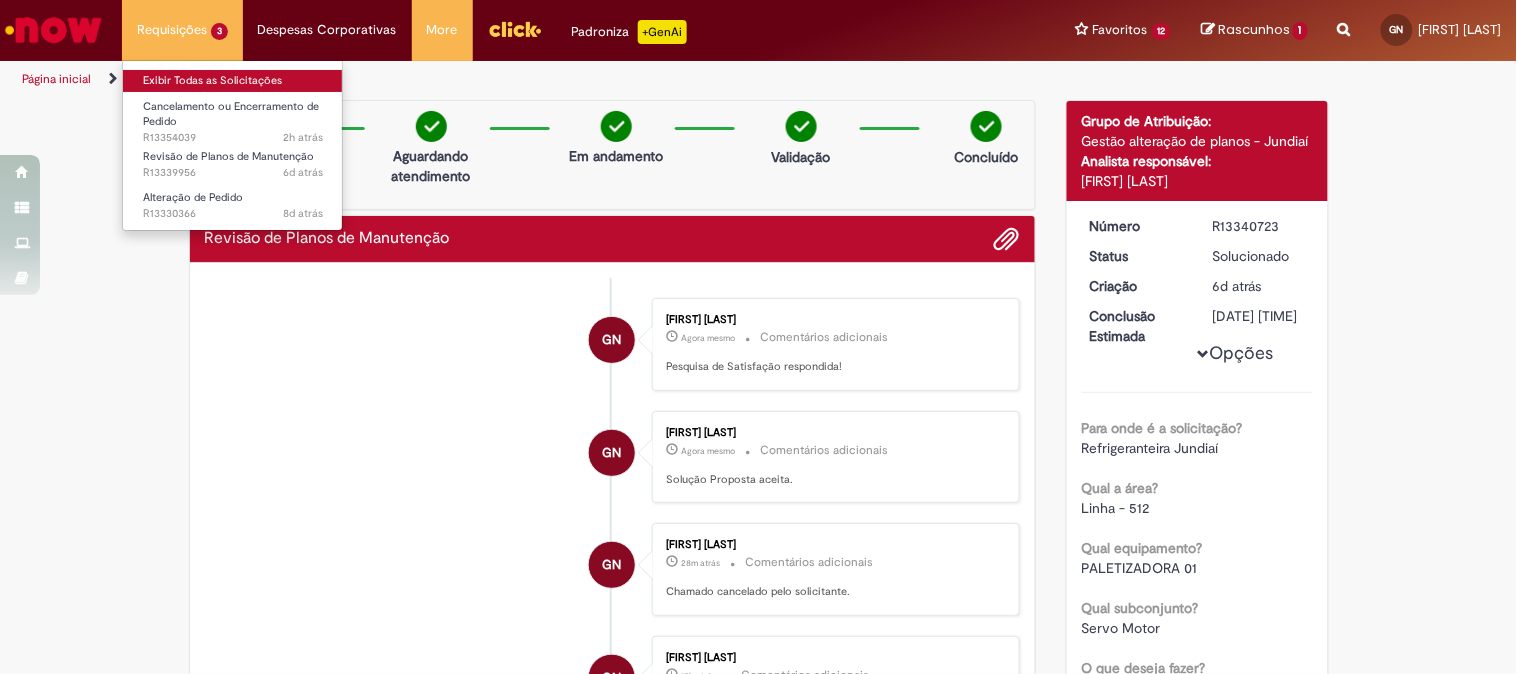 click on "Exibir Todas as Solicitações" at bounding box center (233, 81) 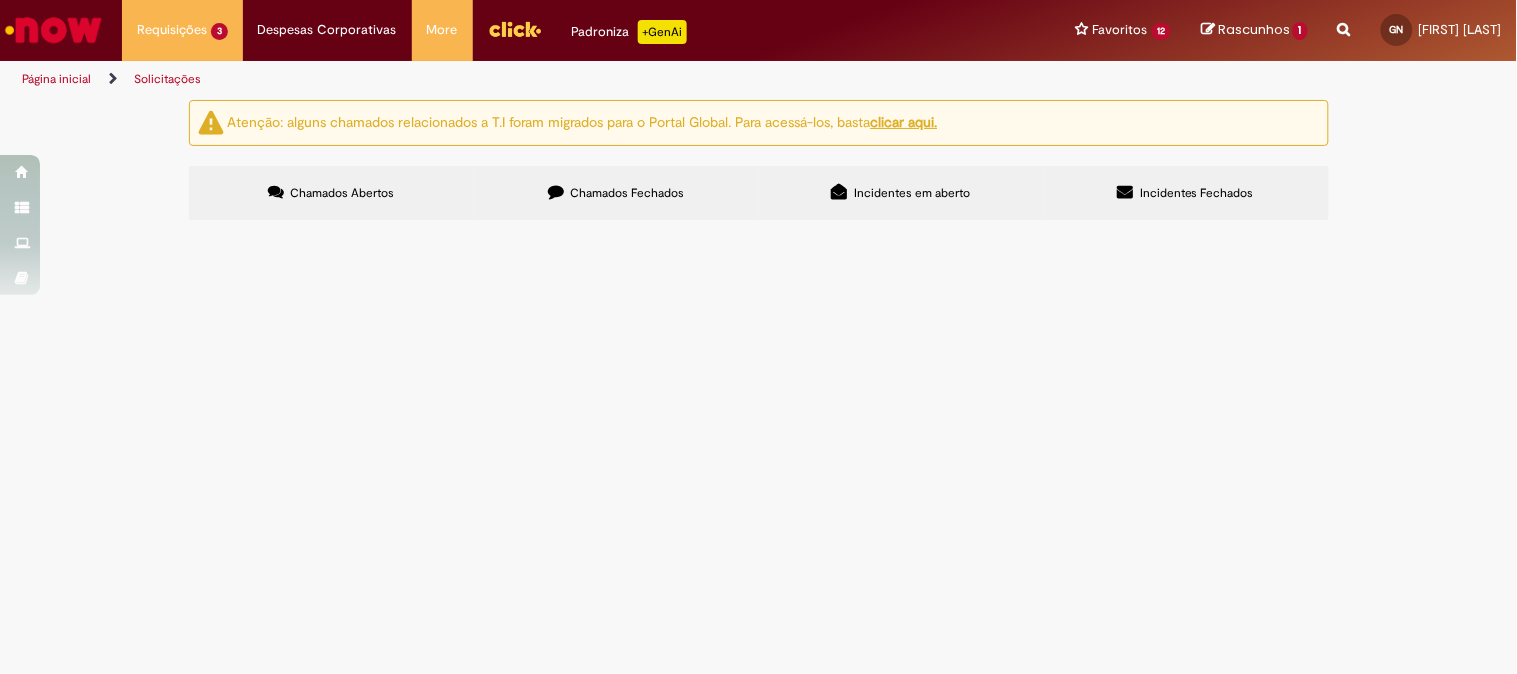click on "Alteração do CNPJ do fornecedor RETHEC." at bounding box center [0, 0] 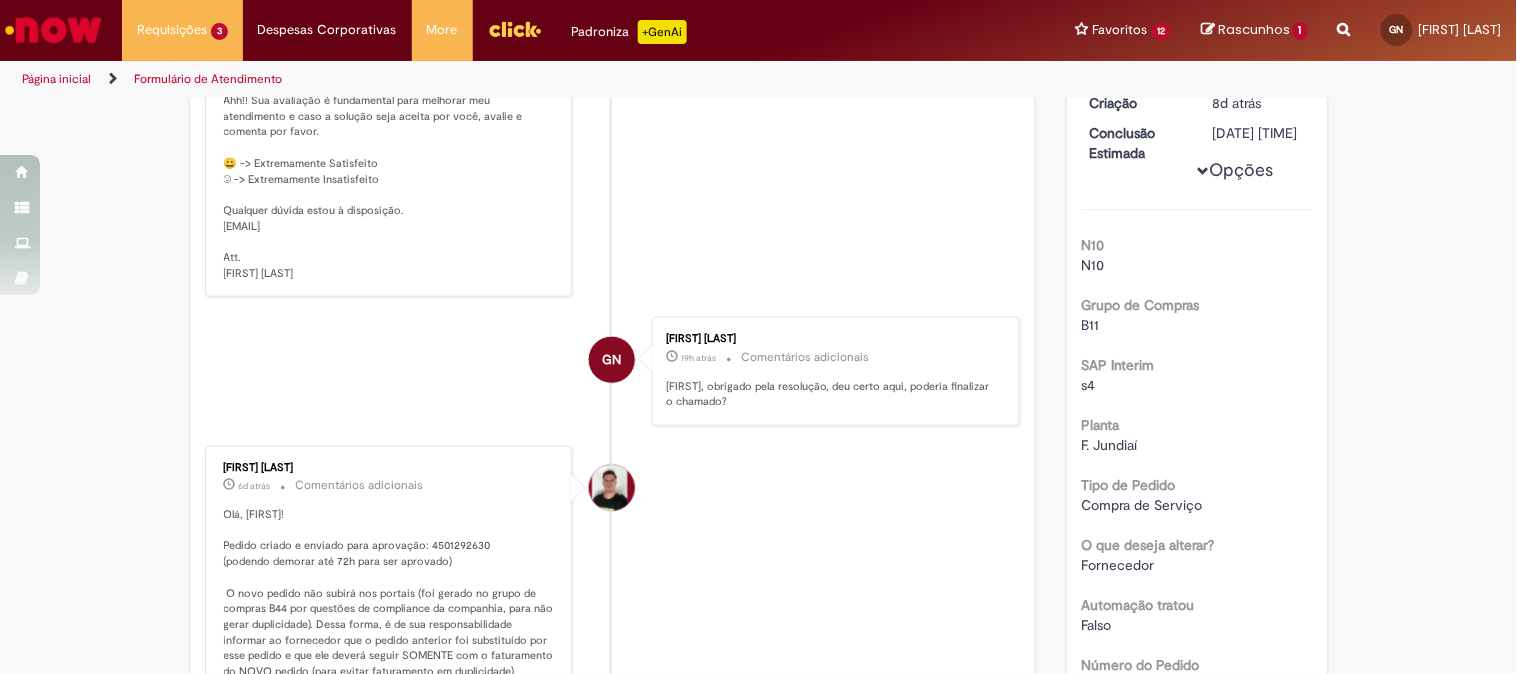 scroll, scrollTop: 0, scrollLeft: 0, axis: both 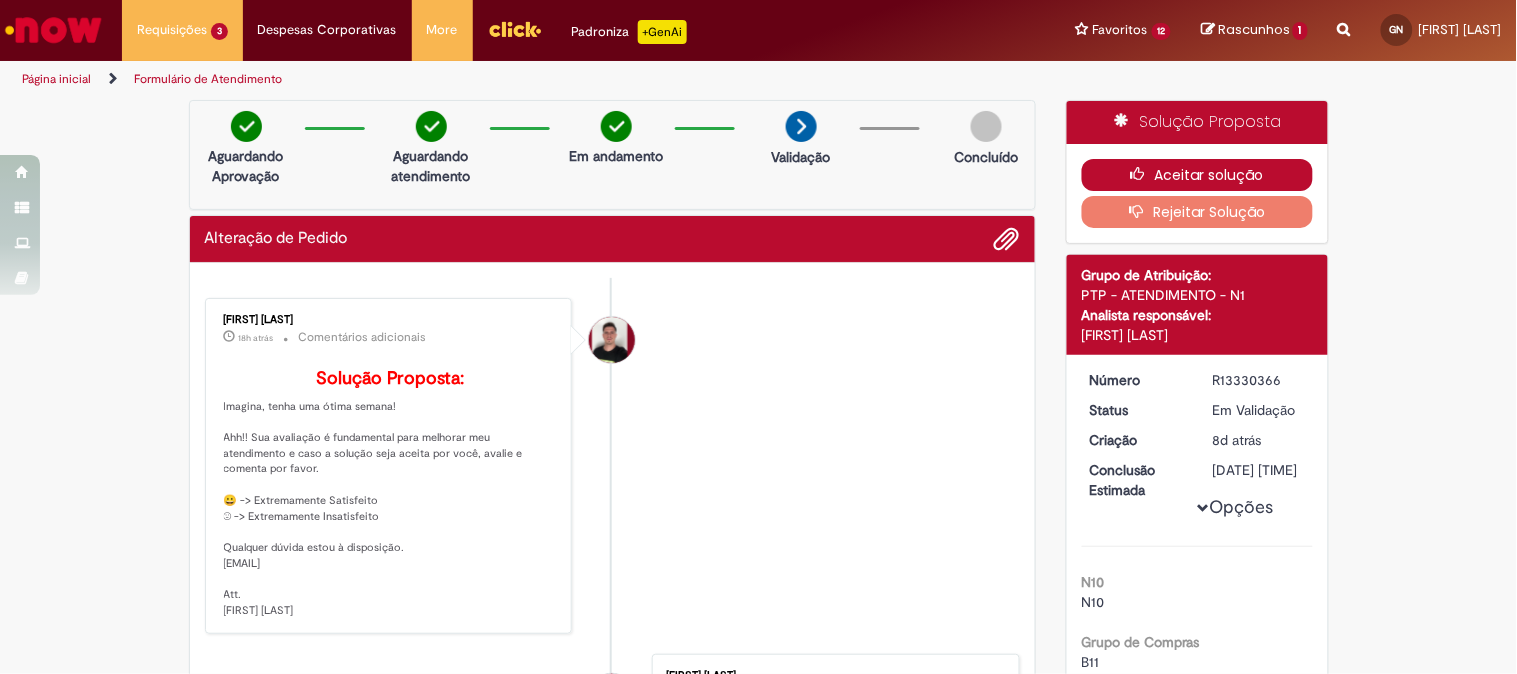 click on "Aceitar solução" at bounding box center [1197, 175] 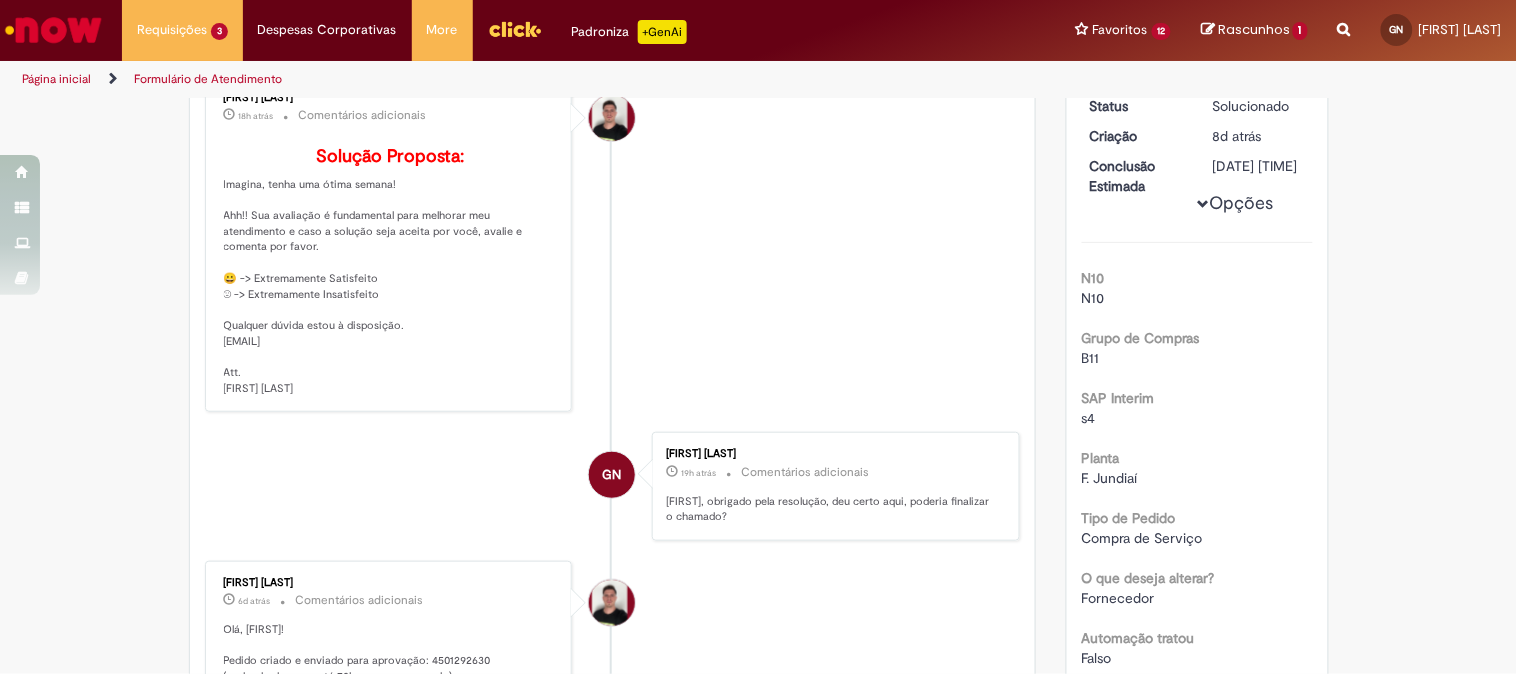 scroll, scrollTop: 0, scrollLeft: 0, axis: both 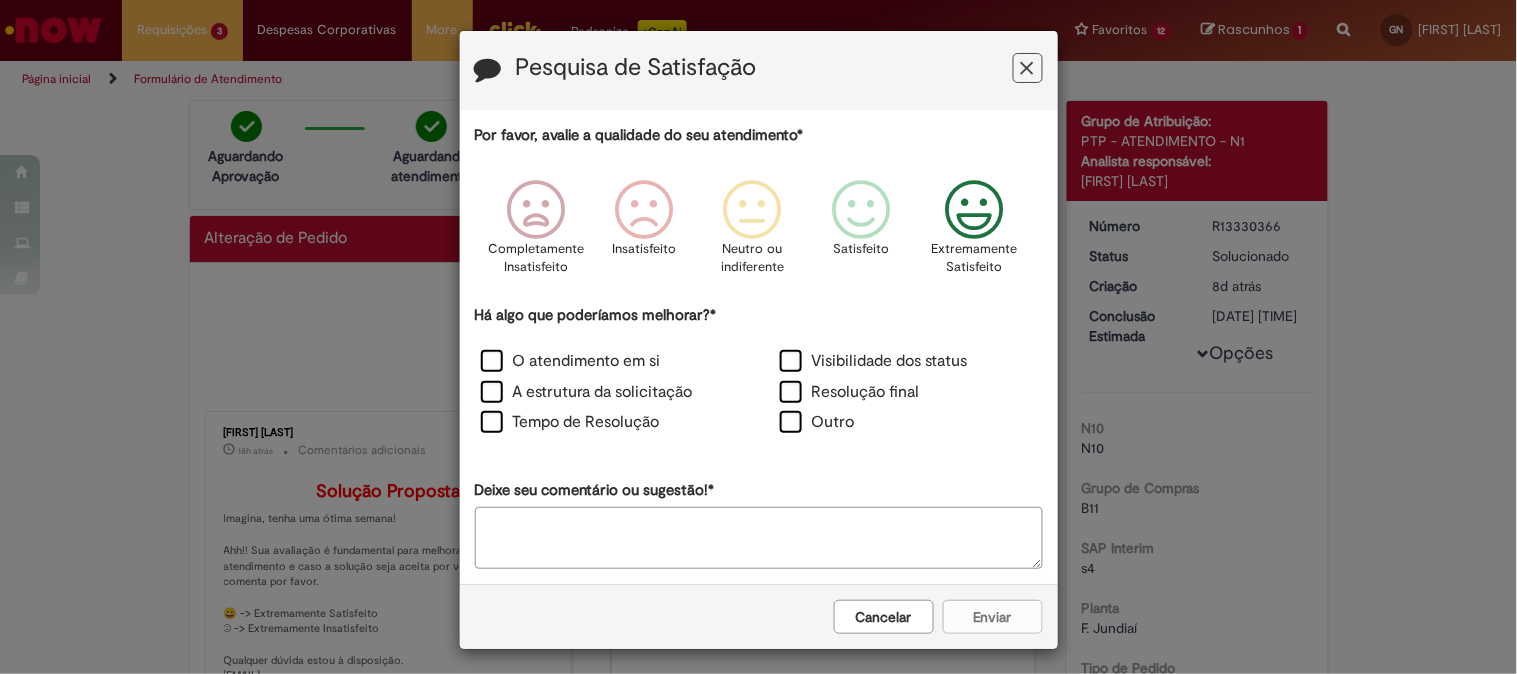 click on "Extremamente Satisfeito" at bounding box center [975, 258] 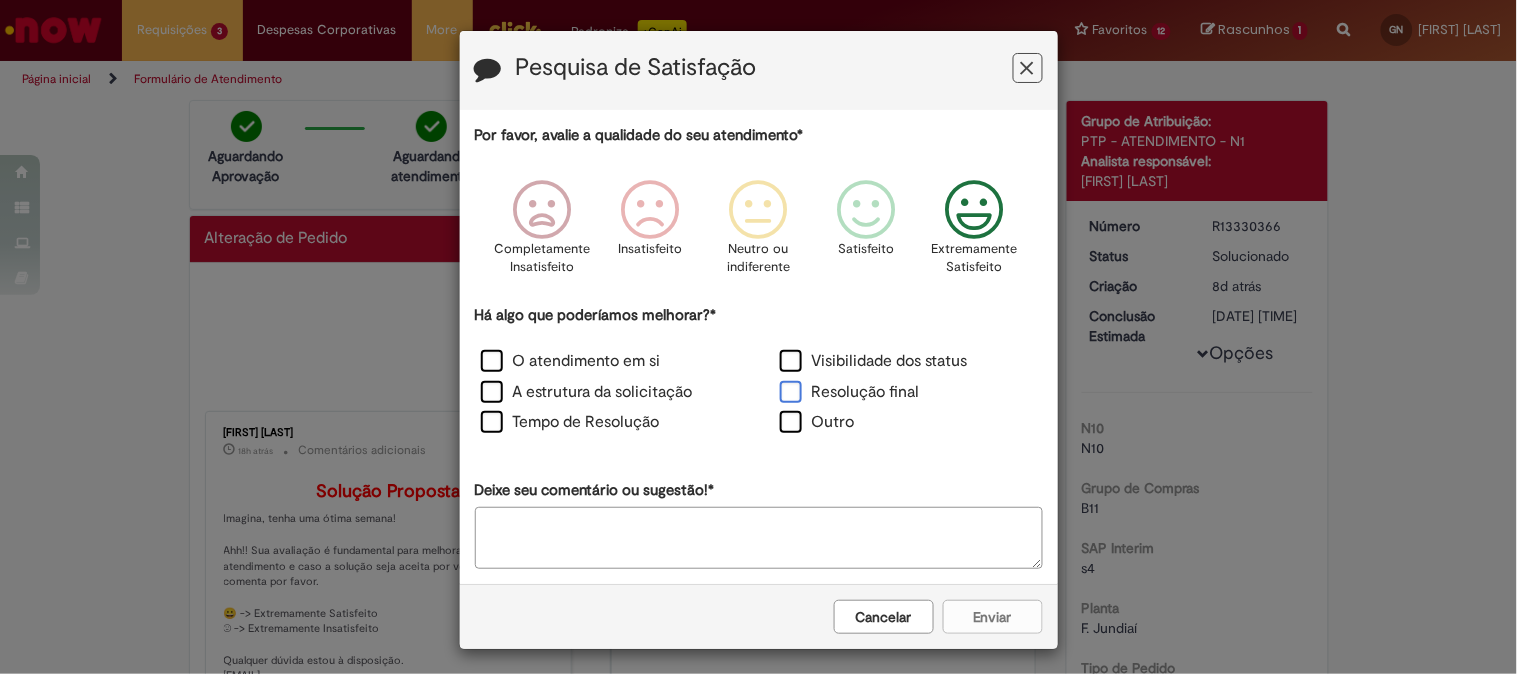 click on "Resolução final" at bounding box center (850, 392) 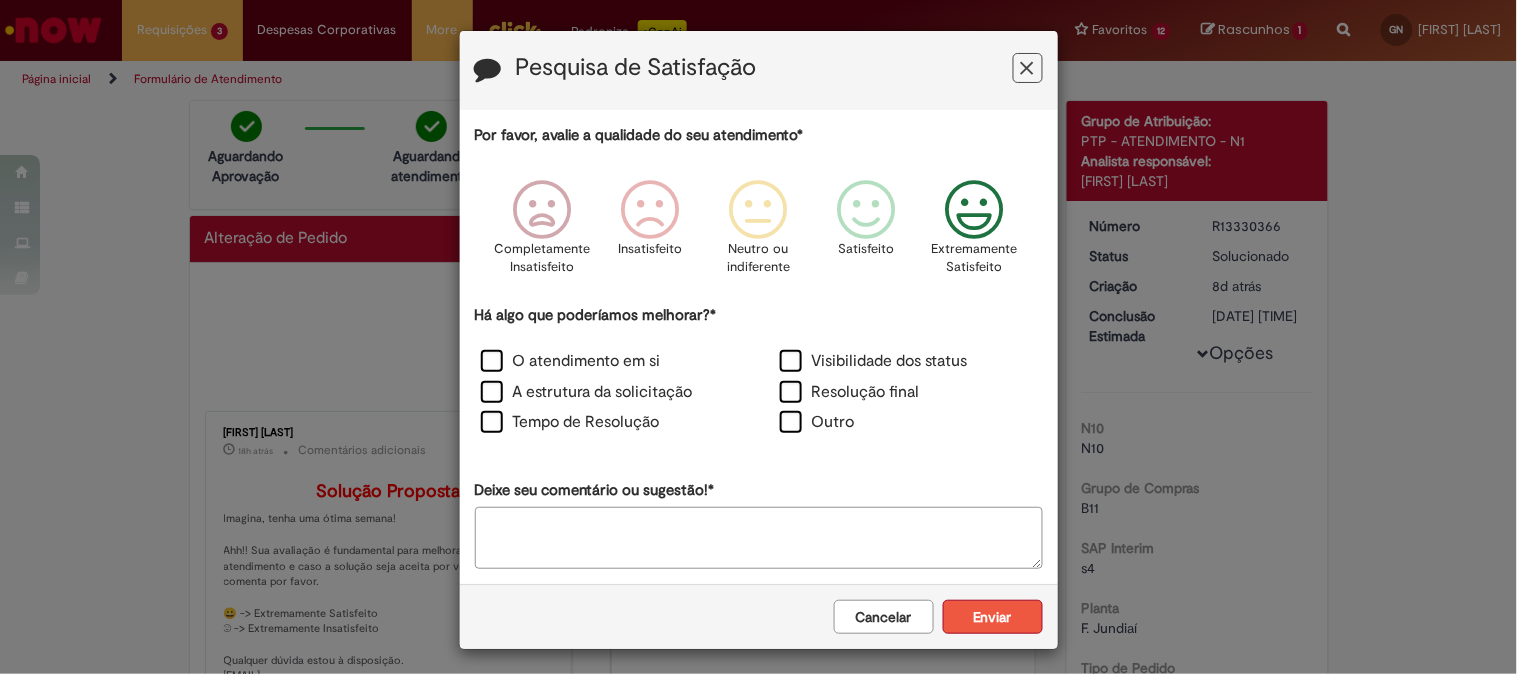 click on "Enviar" at bounding box center [993, 617] 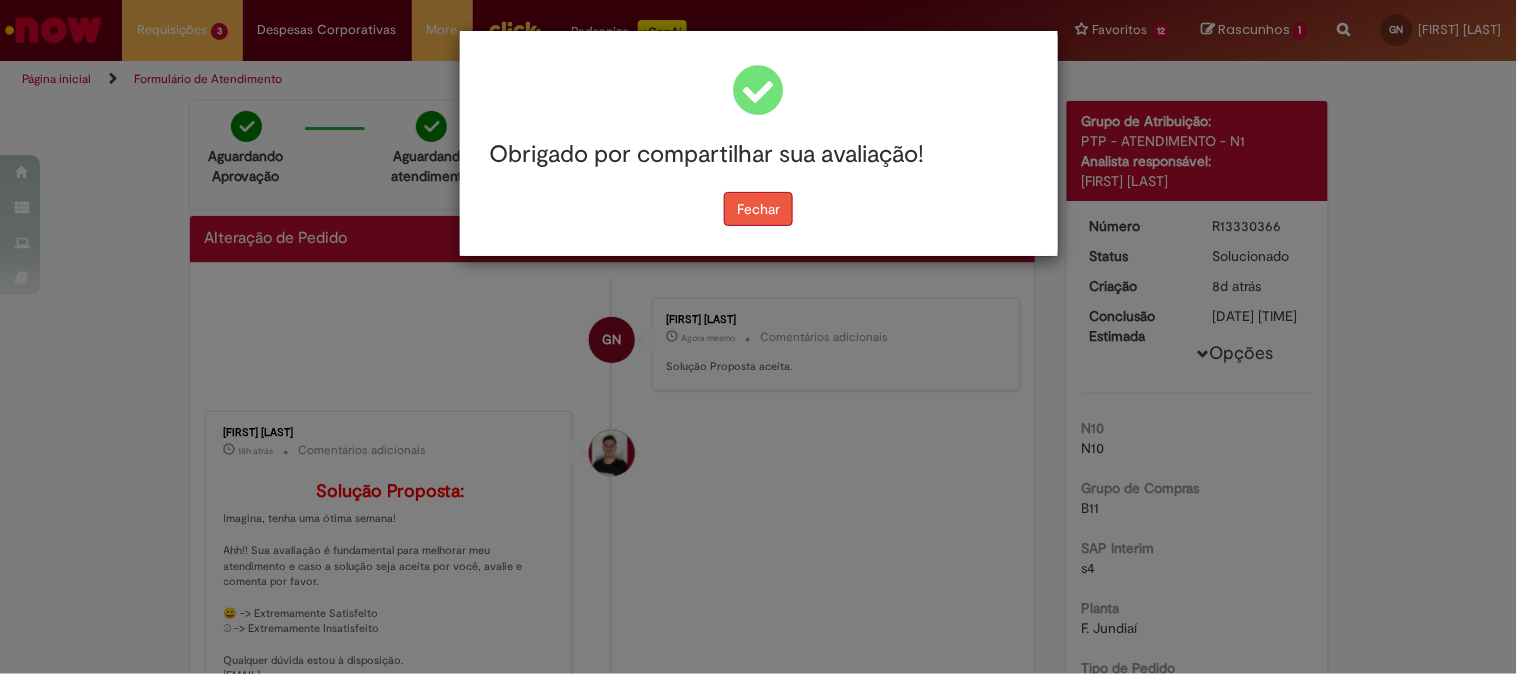 click on "Fechar" at bounding box center (758, 209) 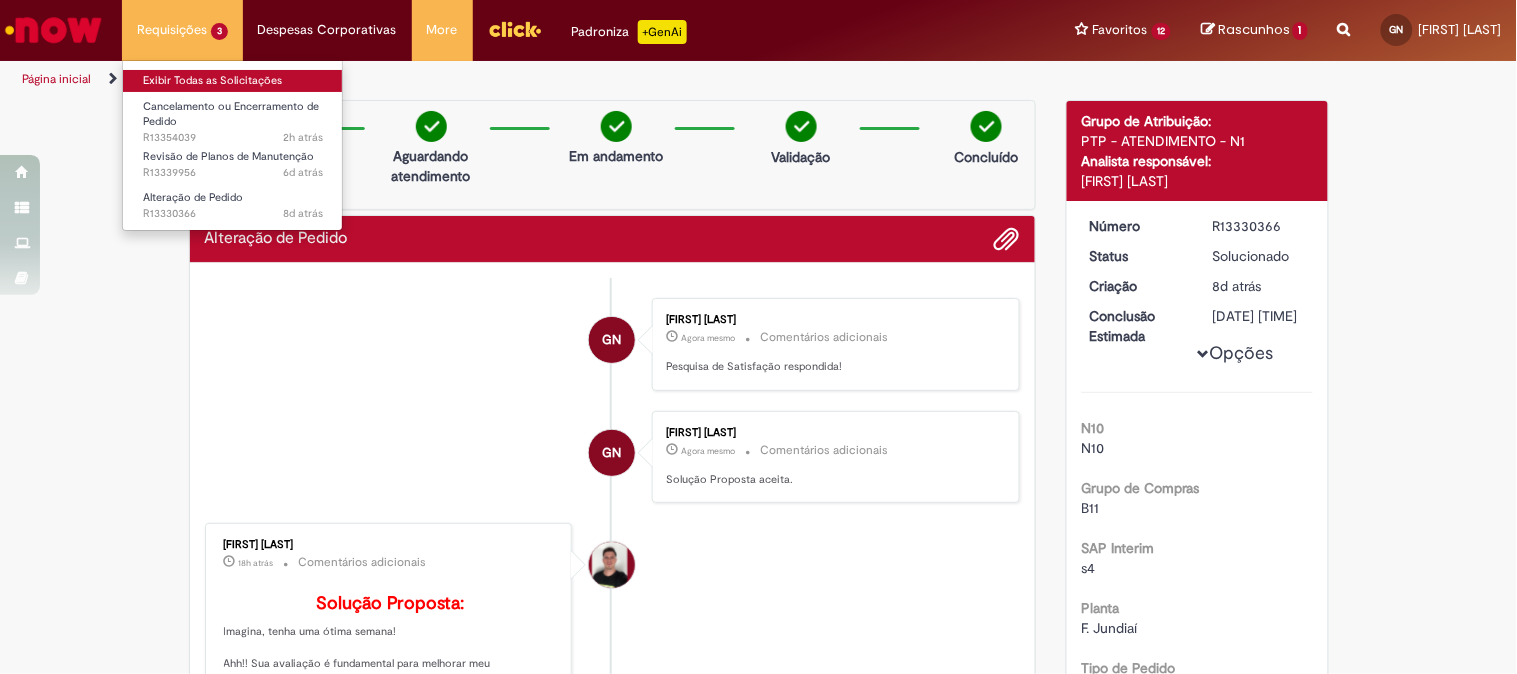 click on "Exibir Todas as Solicitações" at bounding box center (233, 81) 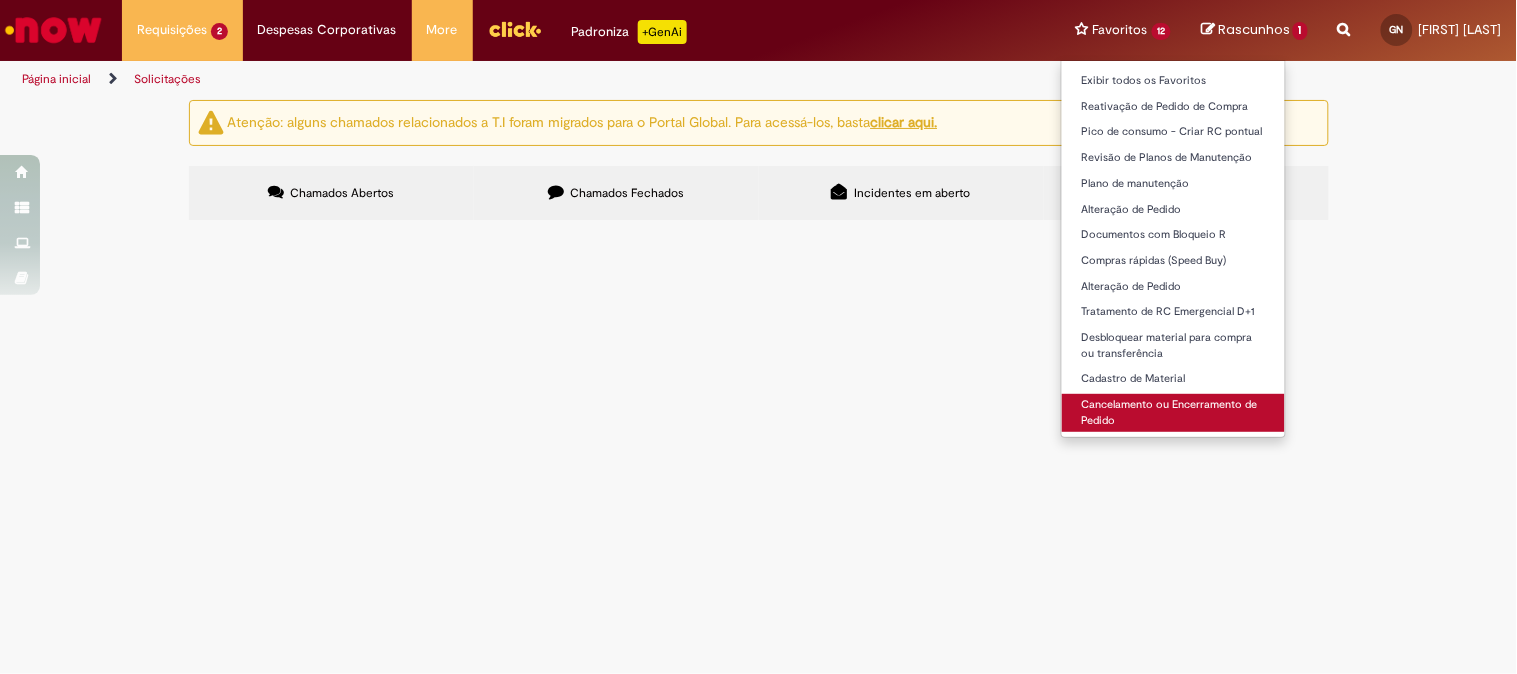 click on "Cancelamento ou Encerramento de Pedido" at bounding box center [1174, 412] 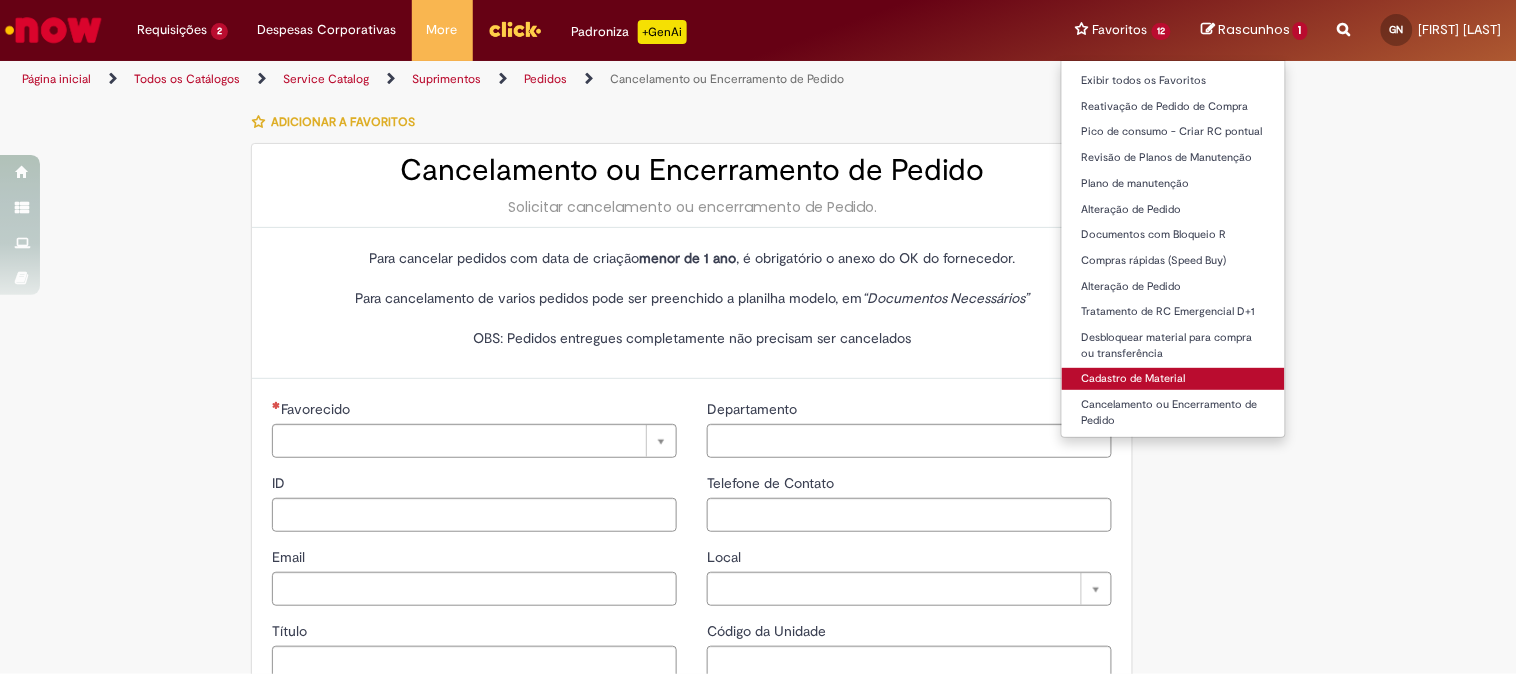 type on "********" 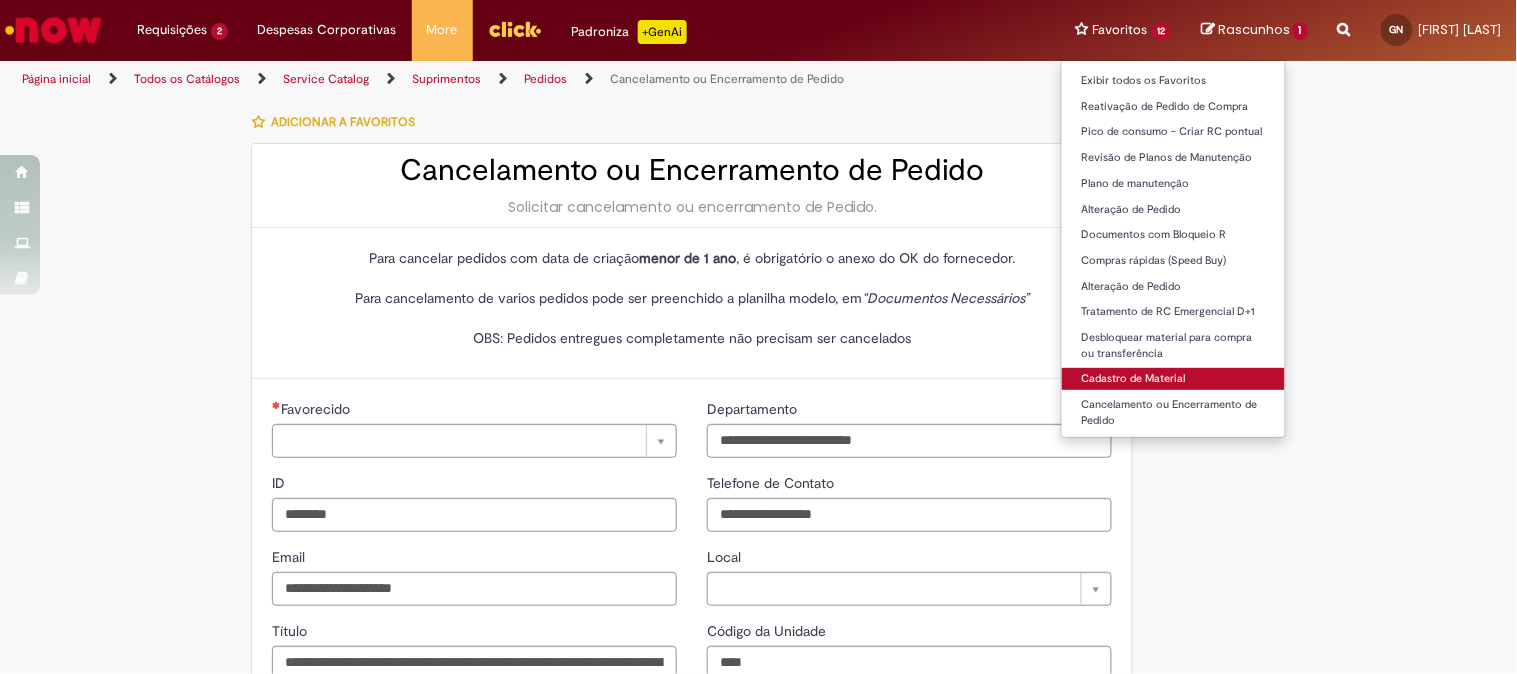 type on "**********" 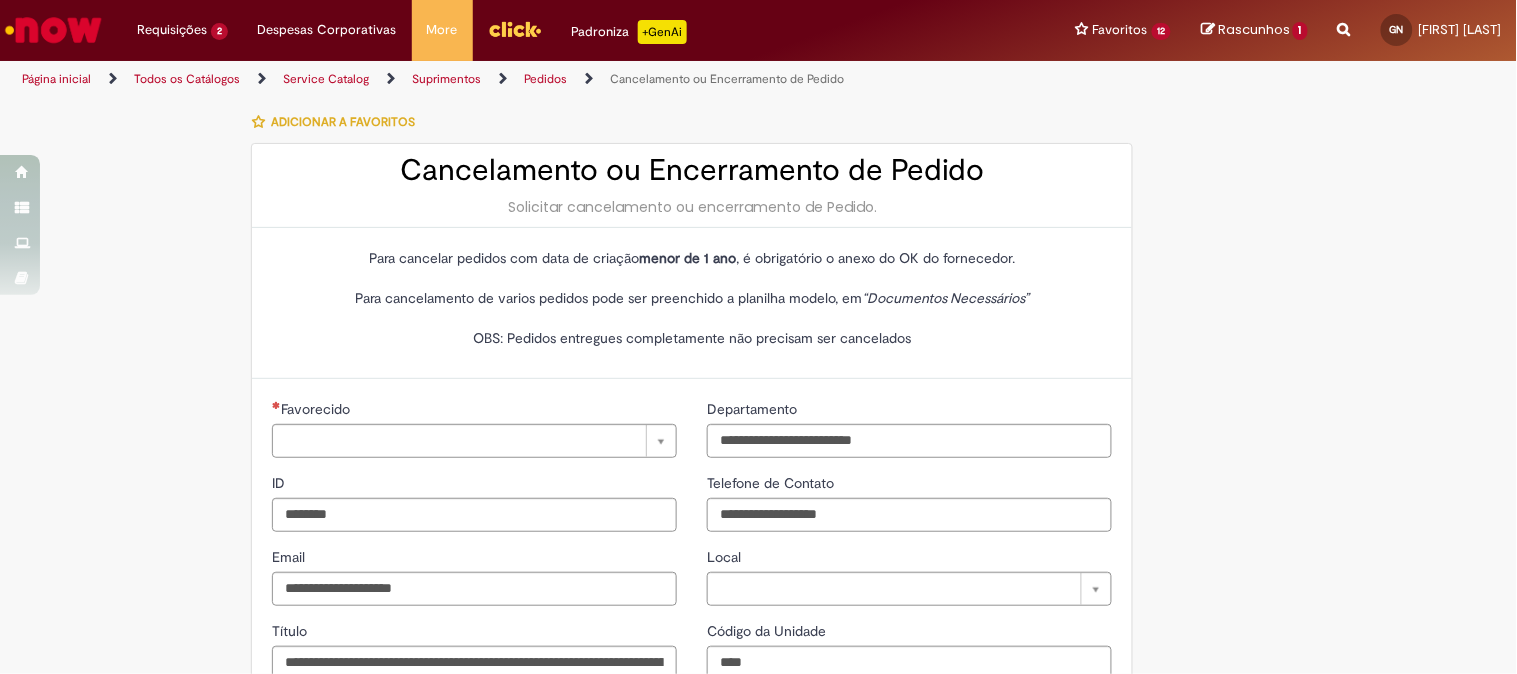 type on "**********" 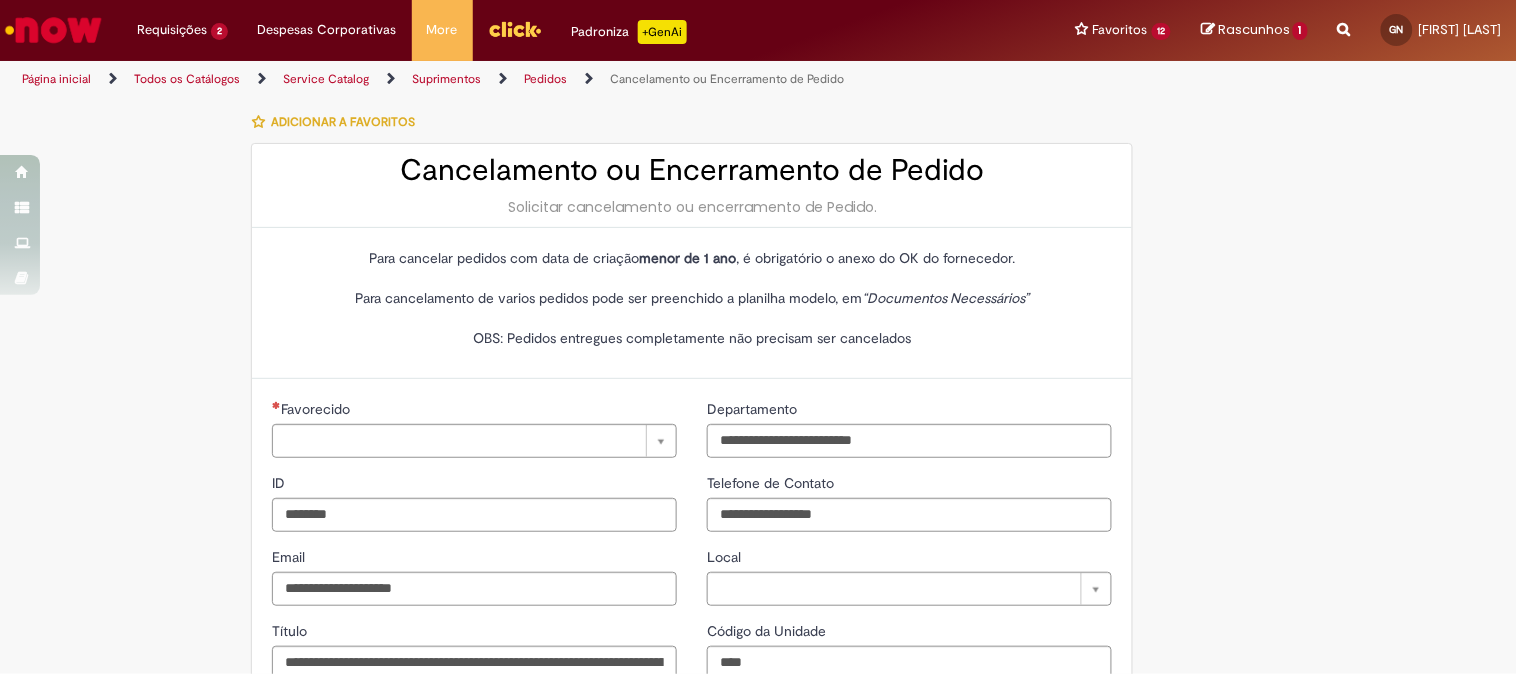 type on "**********" 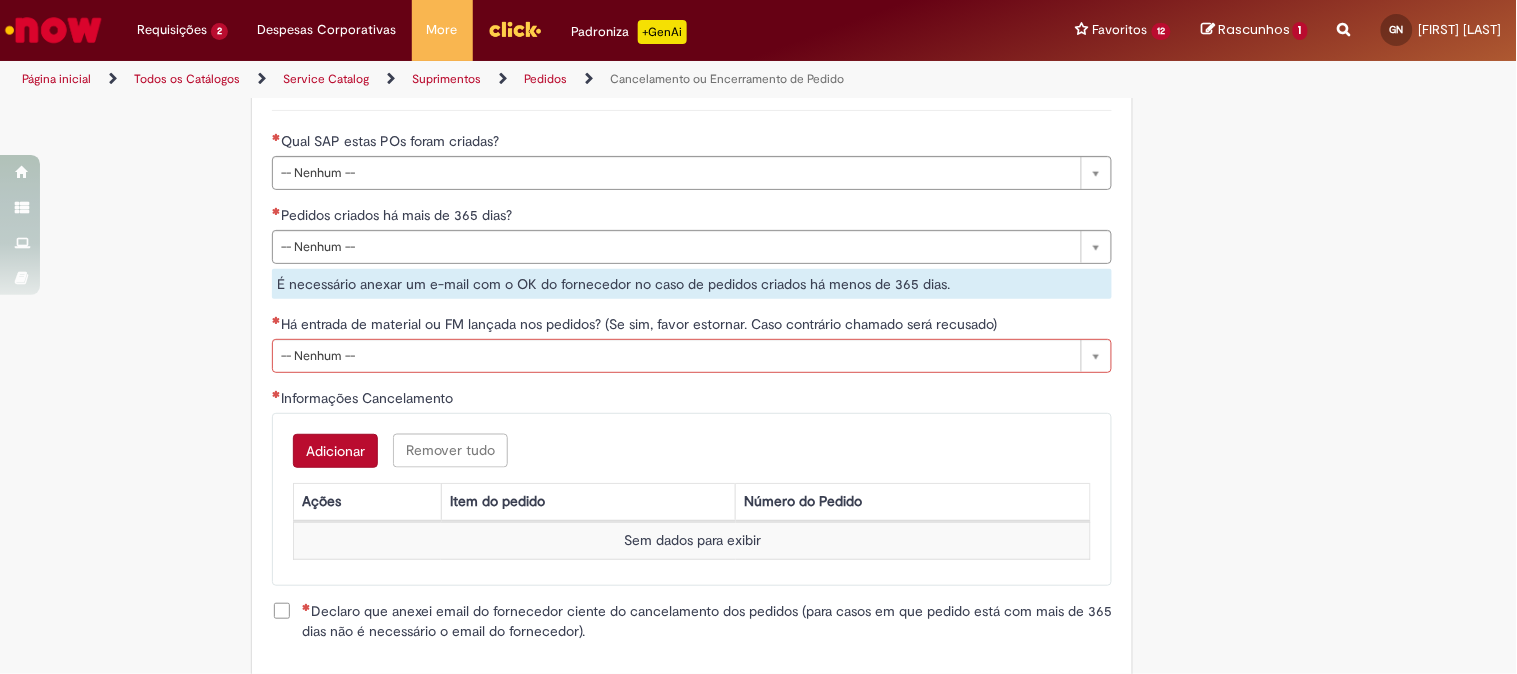 scroll, scrollTop: 555, scrollLeft: 0, axis: vertical 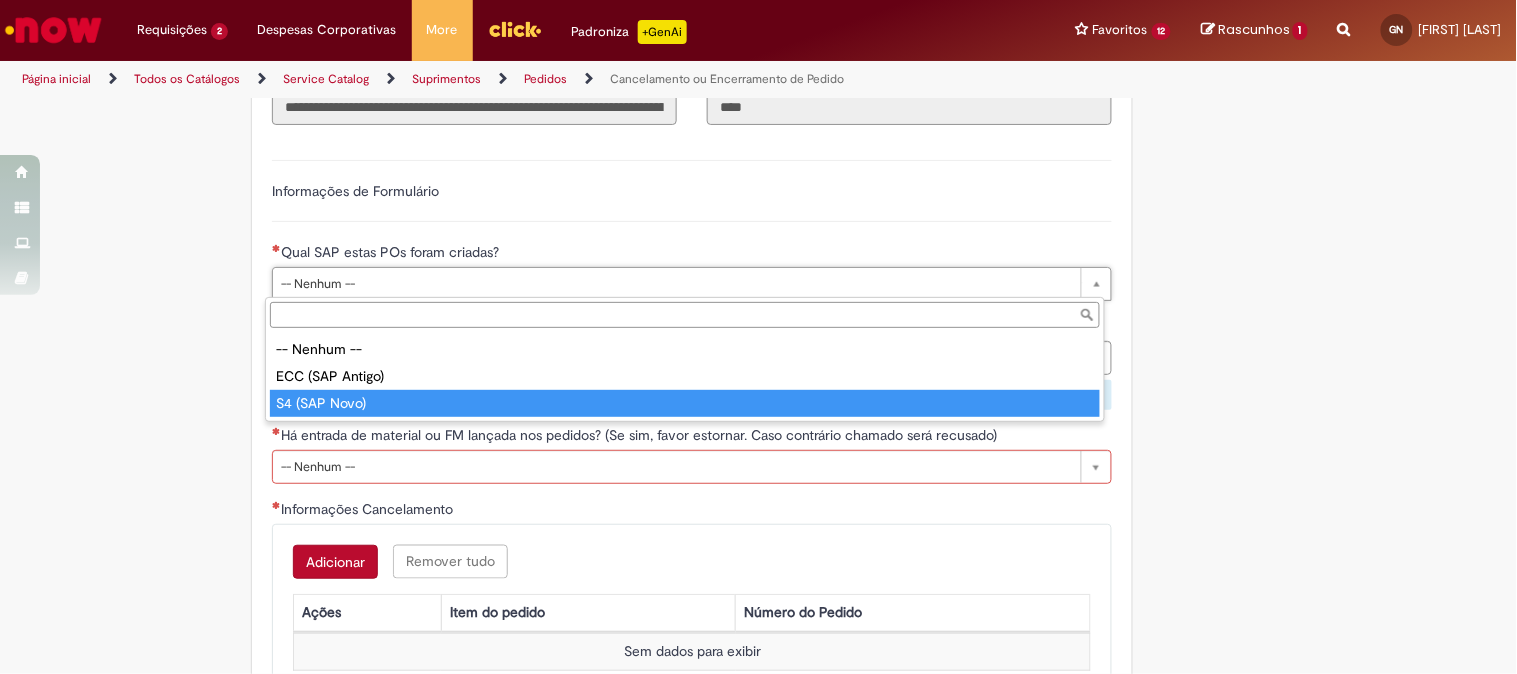 type on "**********" 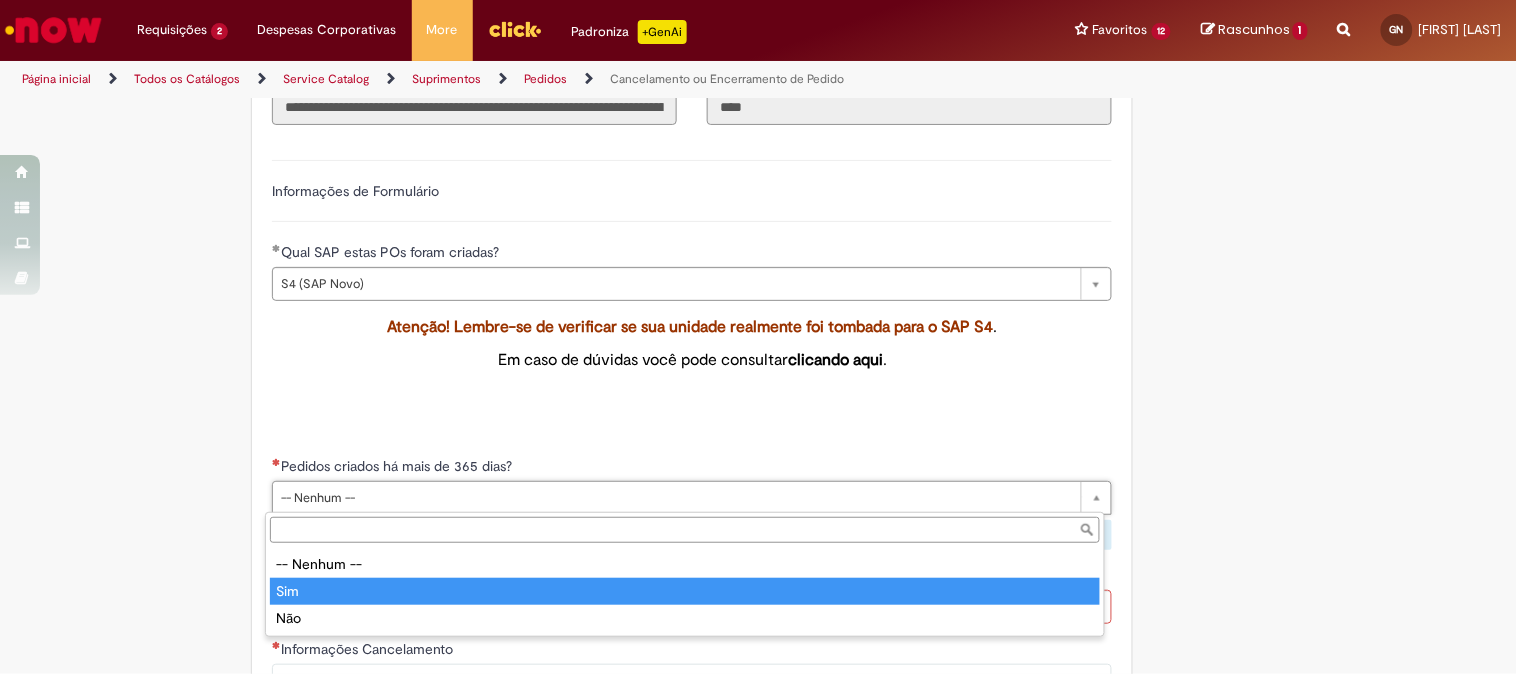 type on "***" 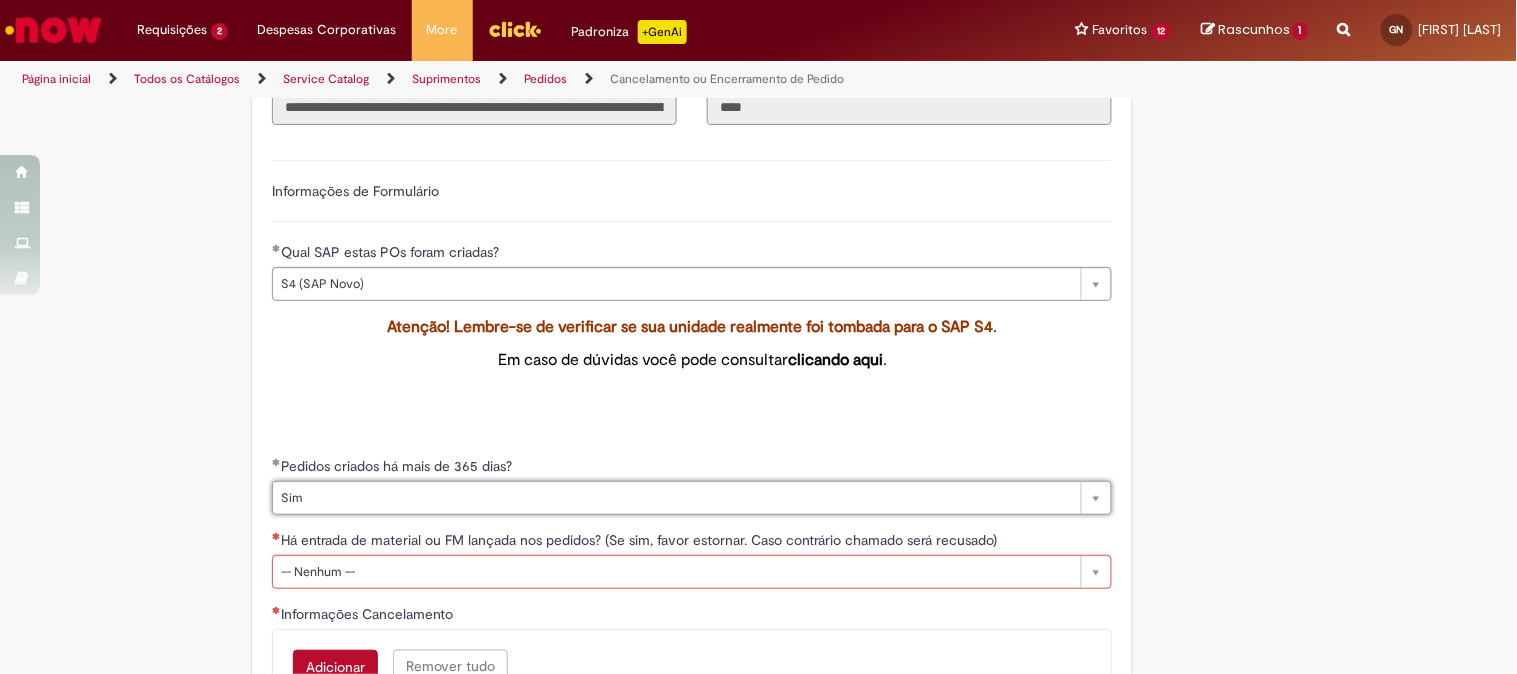 click on "**********" at bounding box center [661, 334] 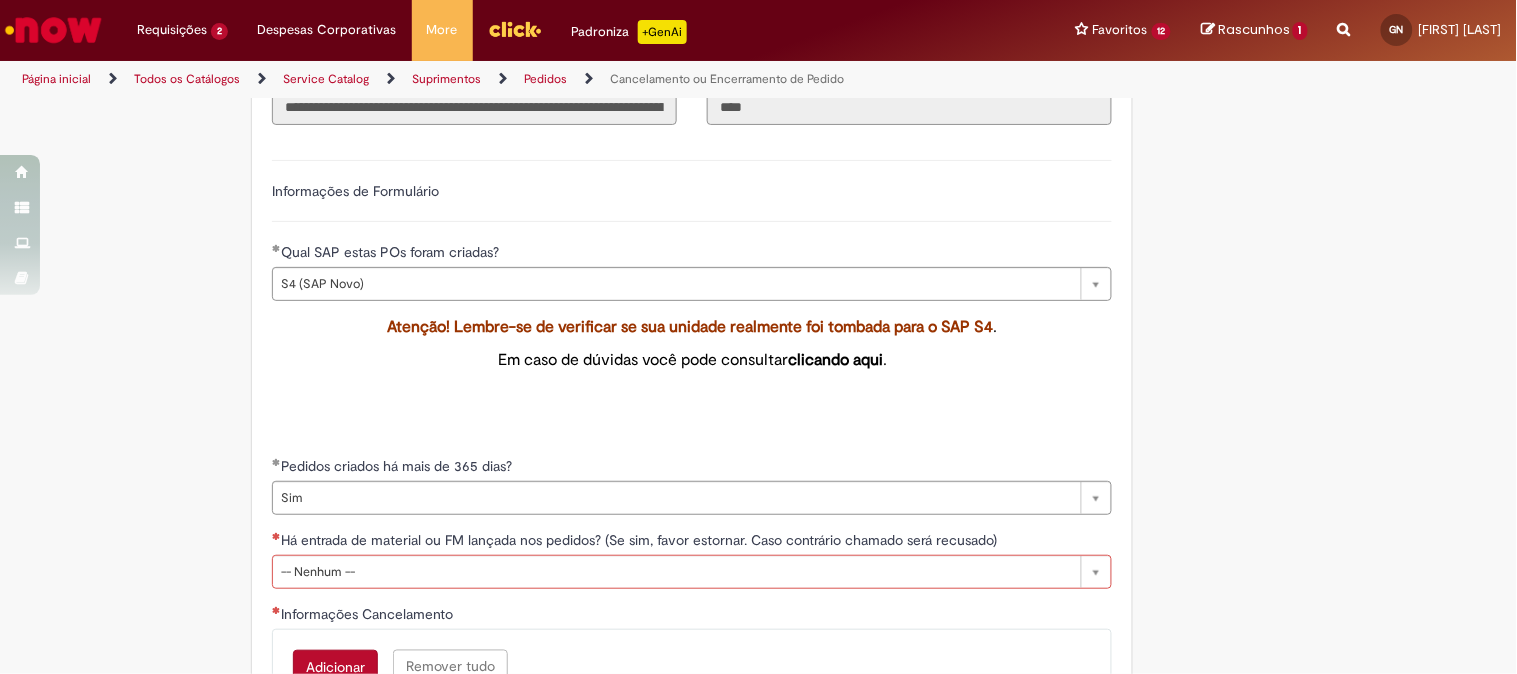 click on "**********" at bounding box center (692, 509) 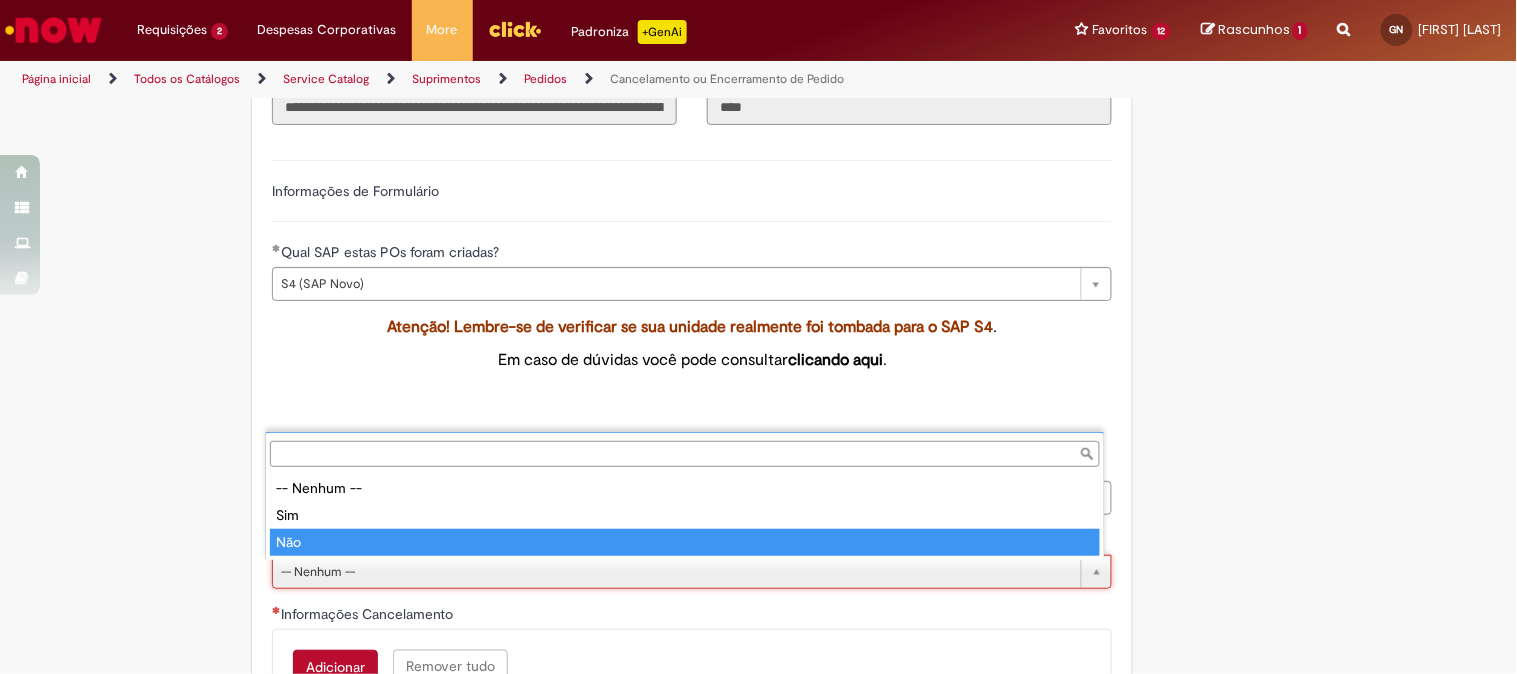 type on "***" 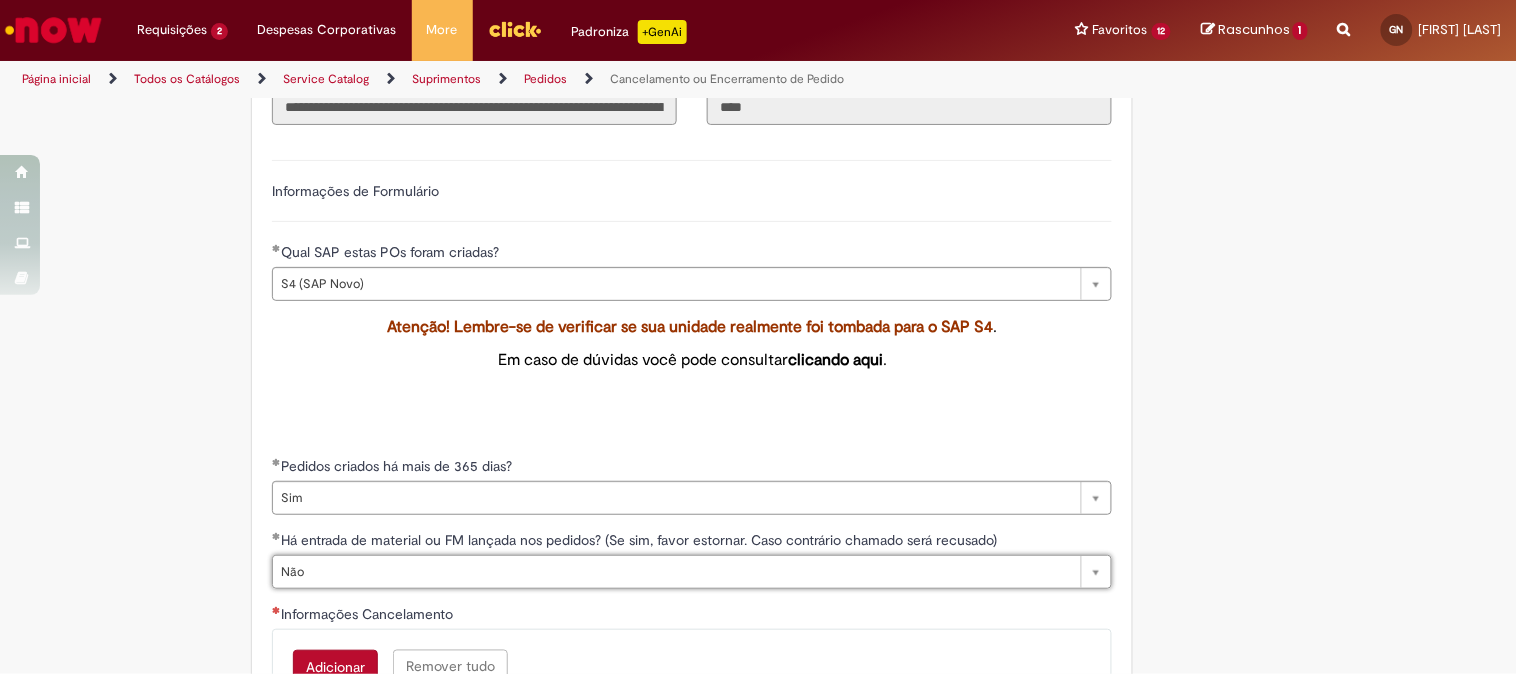 scroll, scrollTop: 0, scrollLeft: 24, axis: horizontal 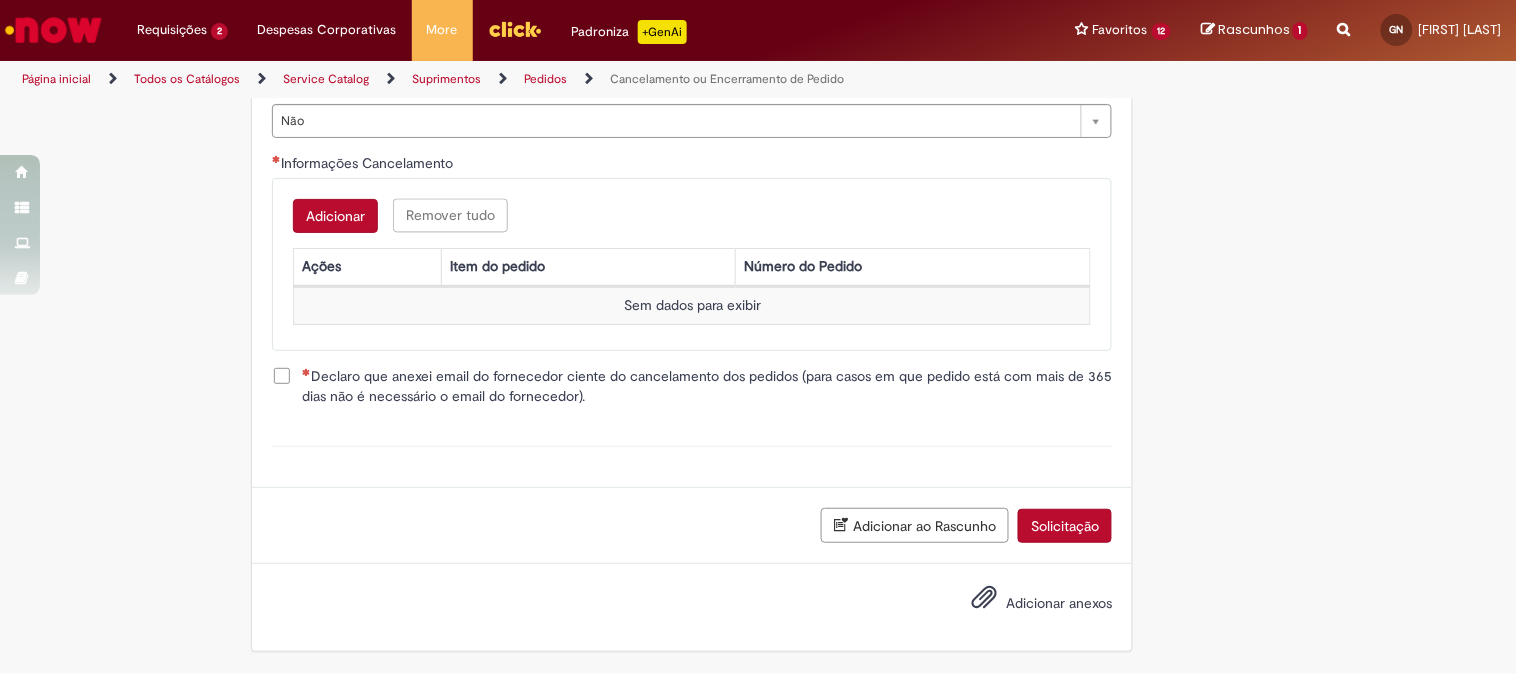 click on "Adicionar" at bounding box center (335, 216) 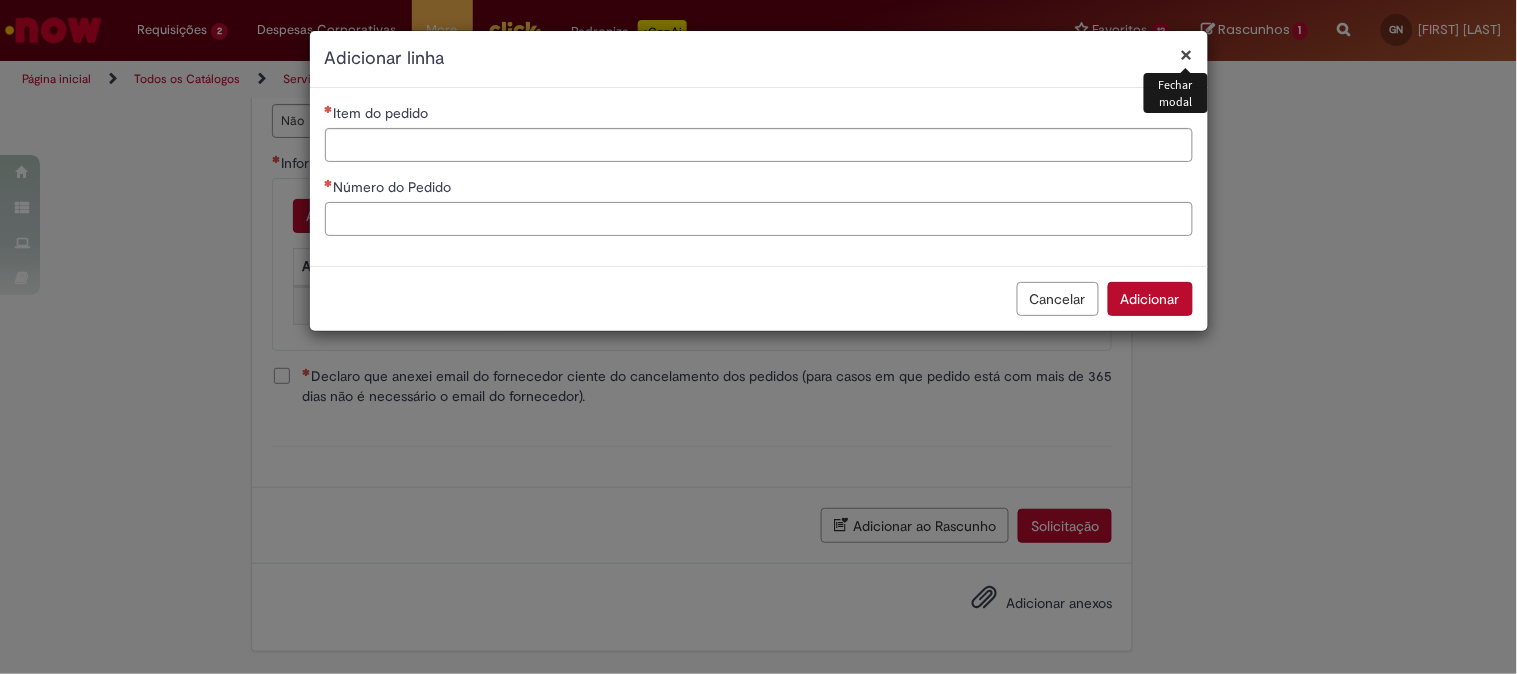 click on "Número do Pedido" at bounding box center (759, 219) 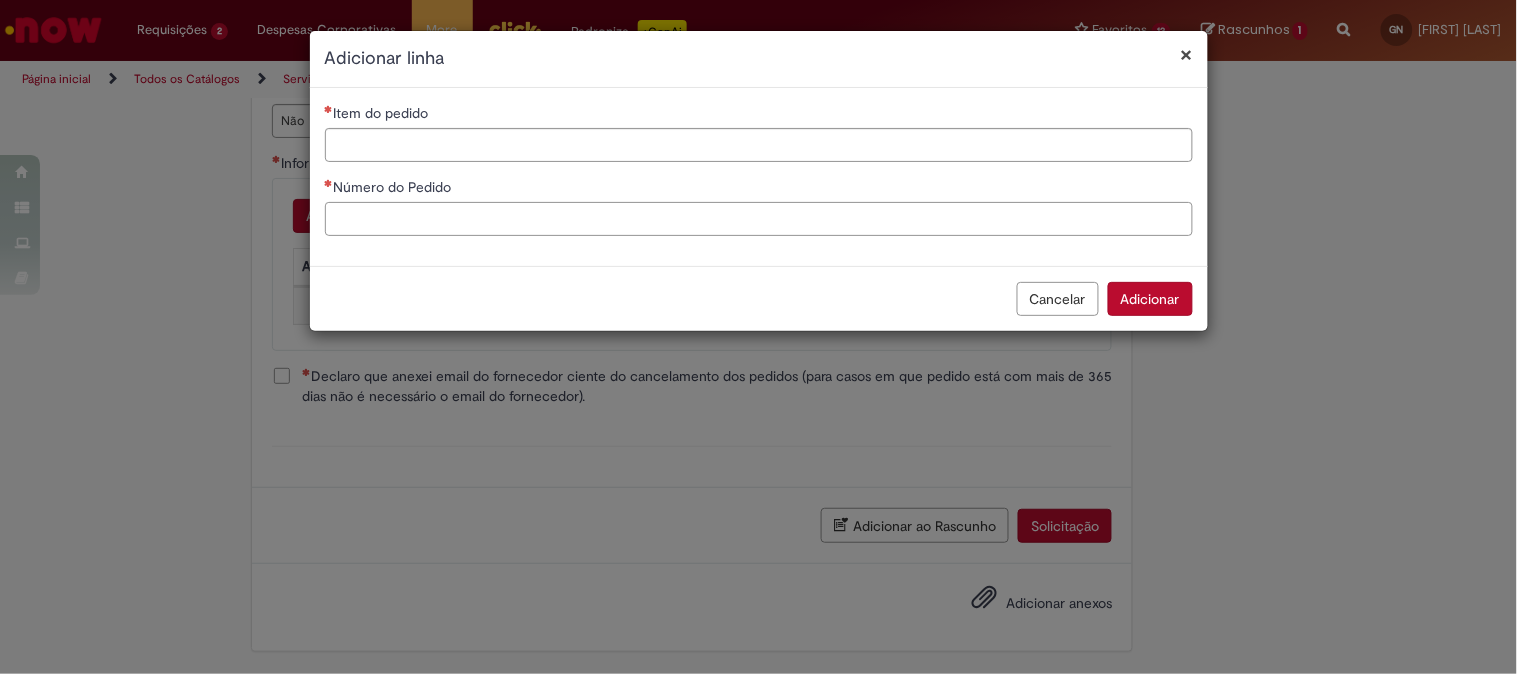 paste on "**********" 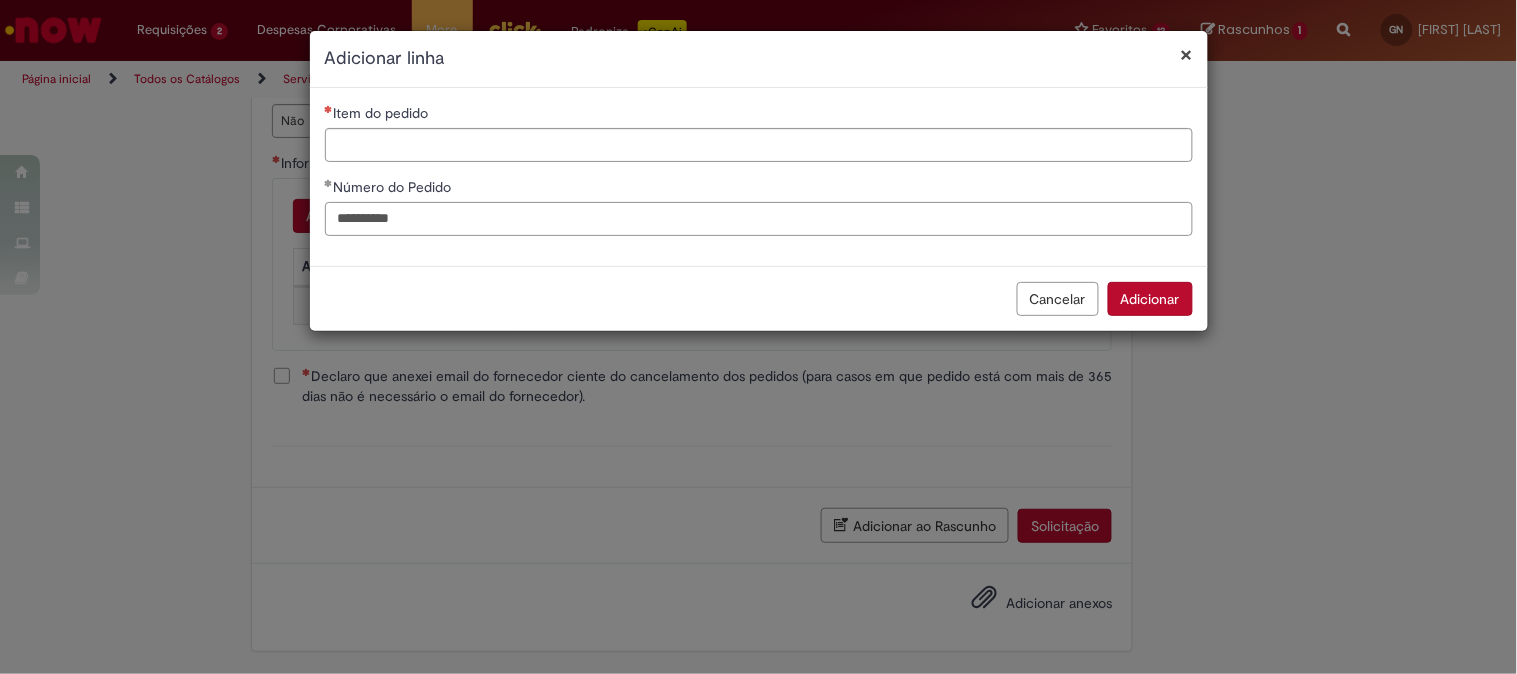 type on "**********" 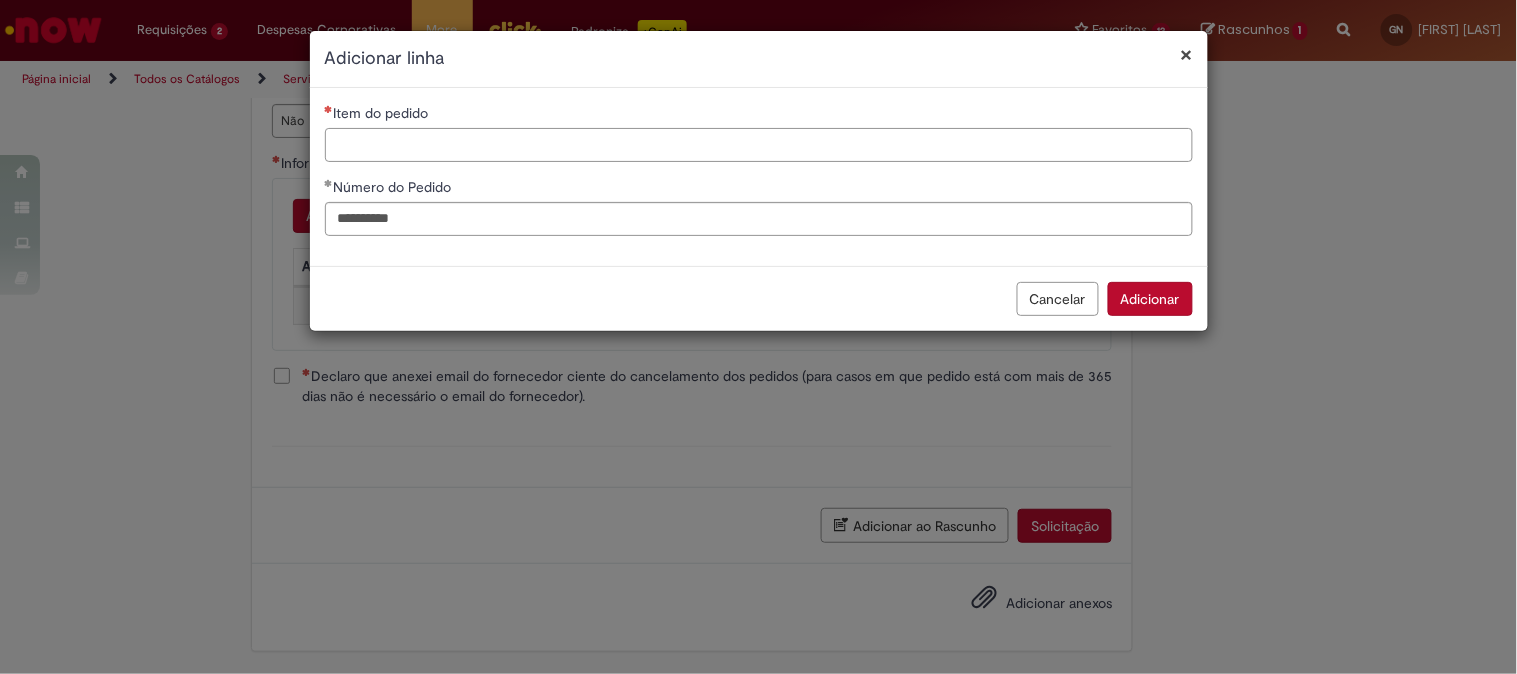 click on "Item do pedido" at bounding box center (759, 145) 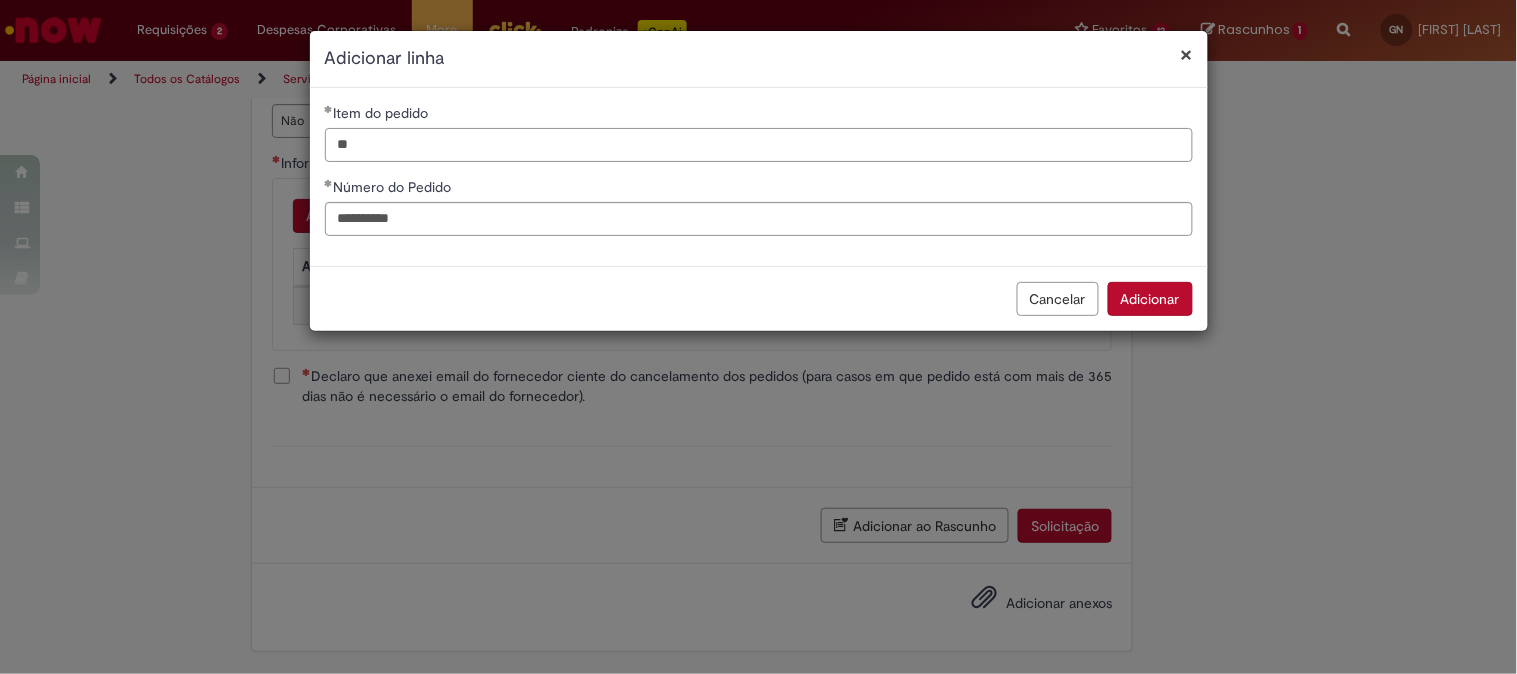 type on "**" 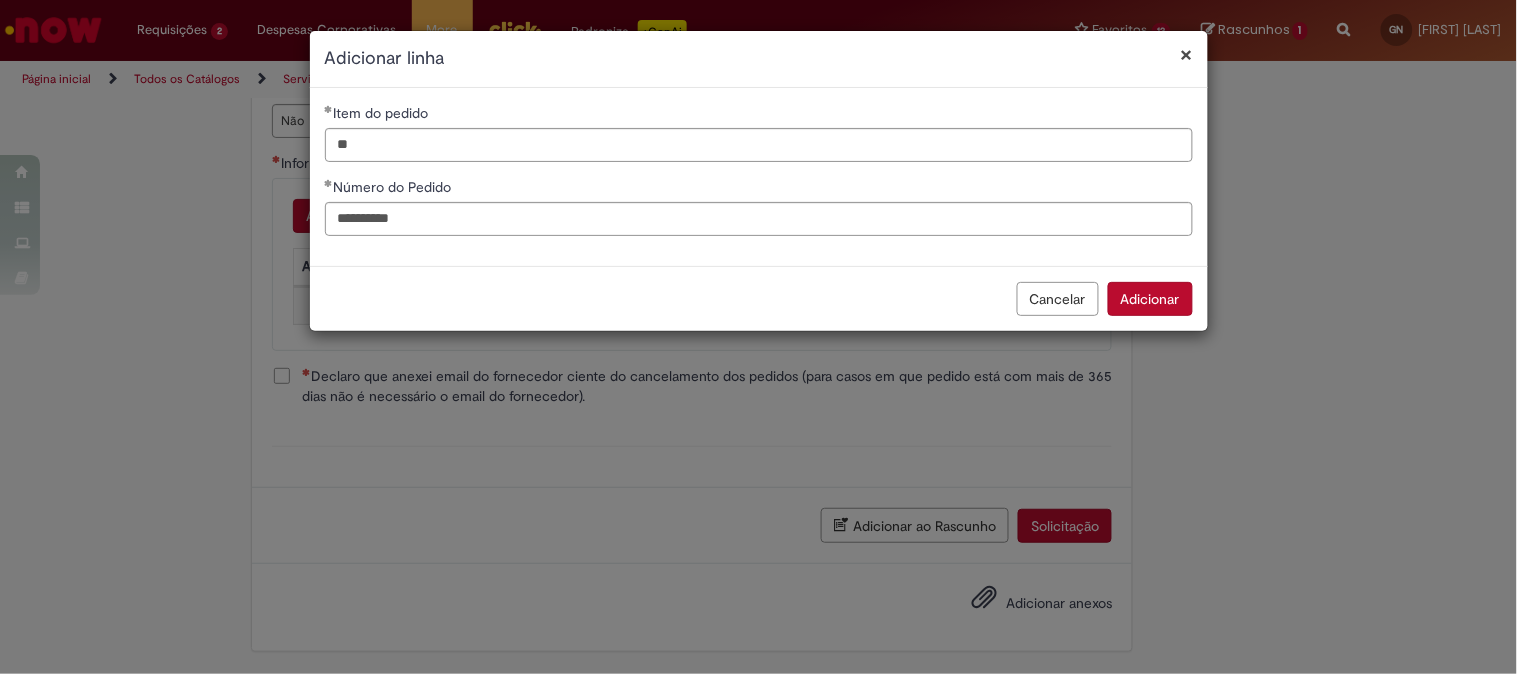 click on "Adicionar" at bounding box center [1150, 299] 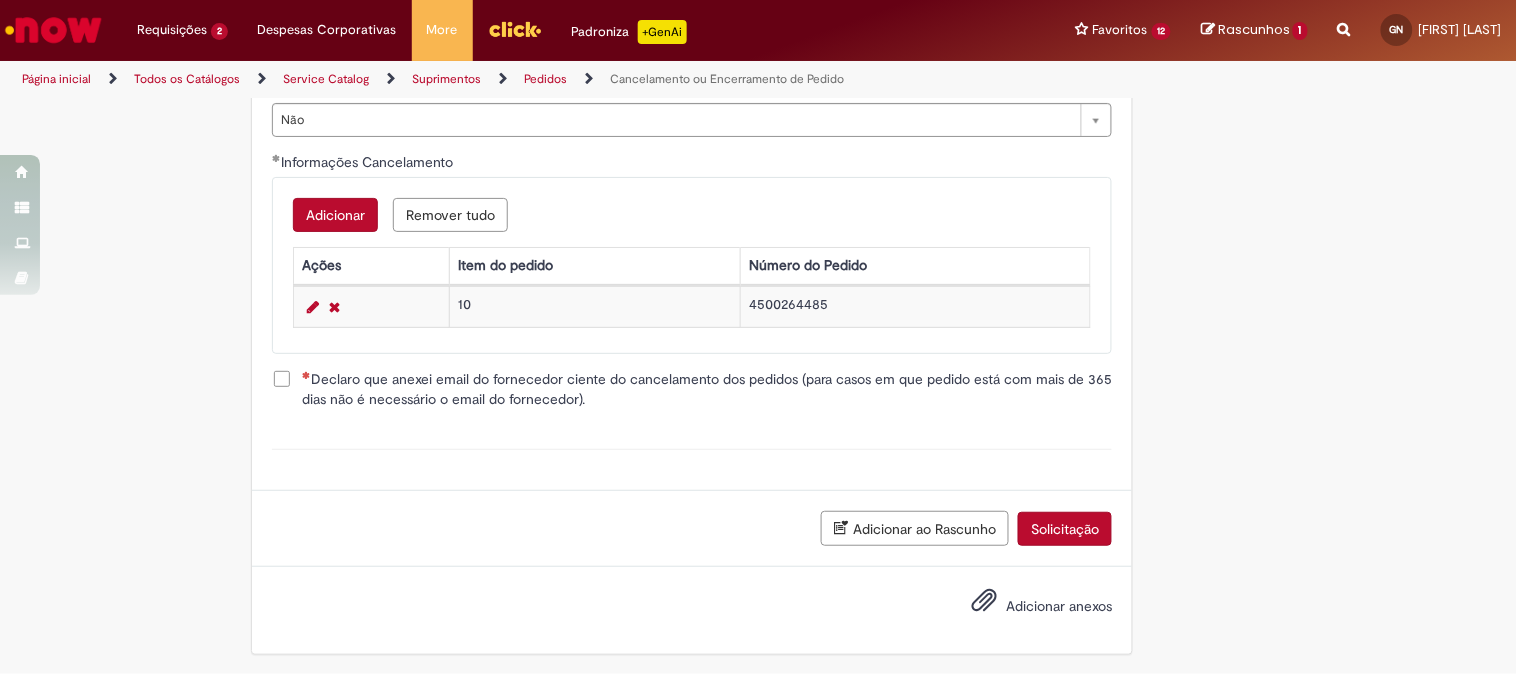 scroll, scrollTop: 1007, scrollLeft: 0, axis: vertical 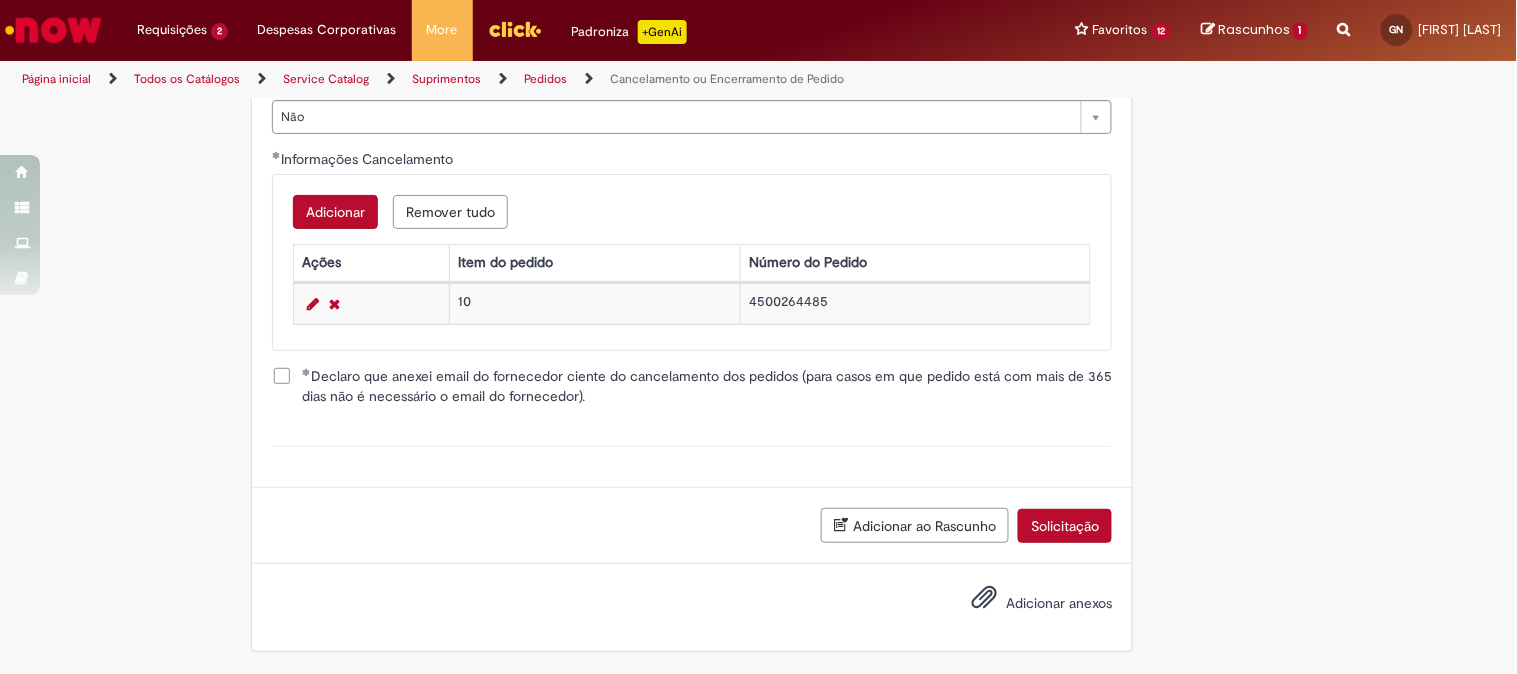 click on "Solicitação" at bounding box center [1065, 526] 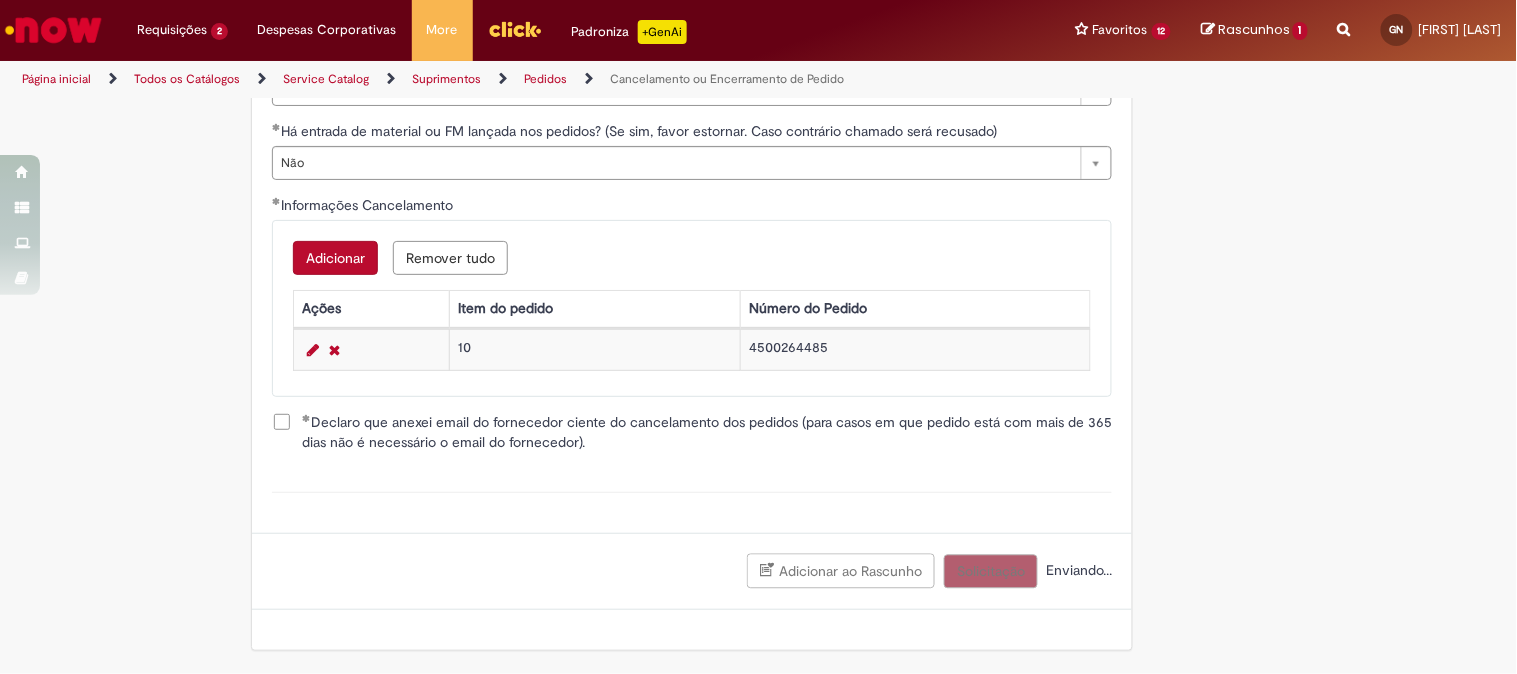 scroll, scrollTop: 965, scrollLeft: 0, axis: vertical 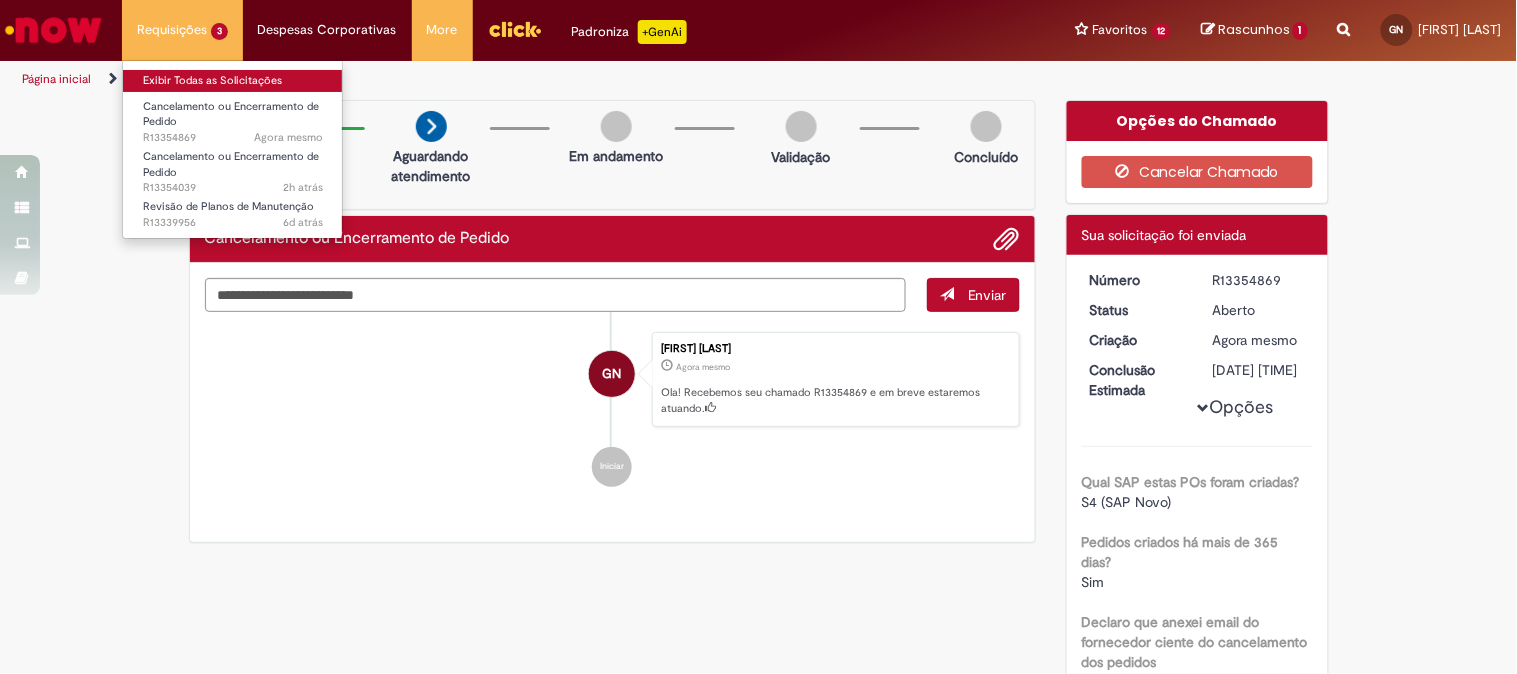 click on "Exibir Todas as Solicitações" at bounding box center [233, 81] 